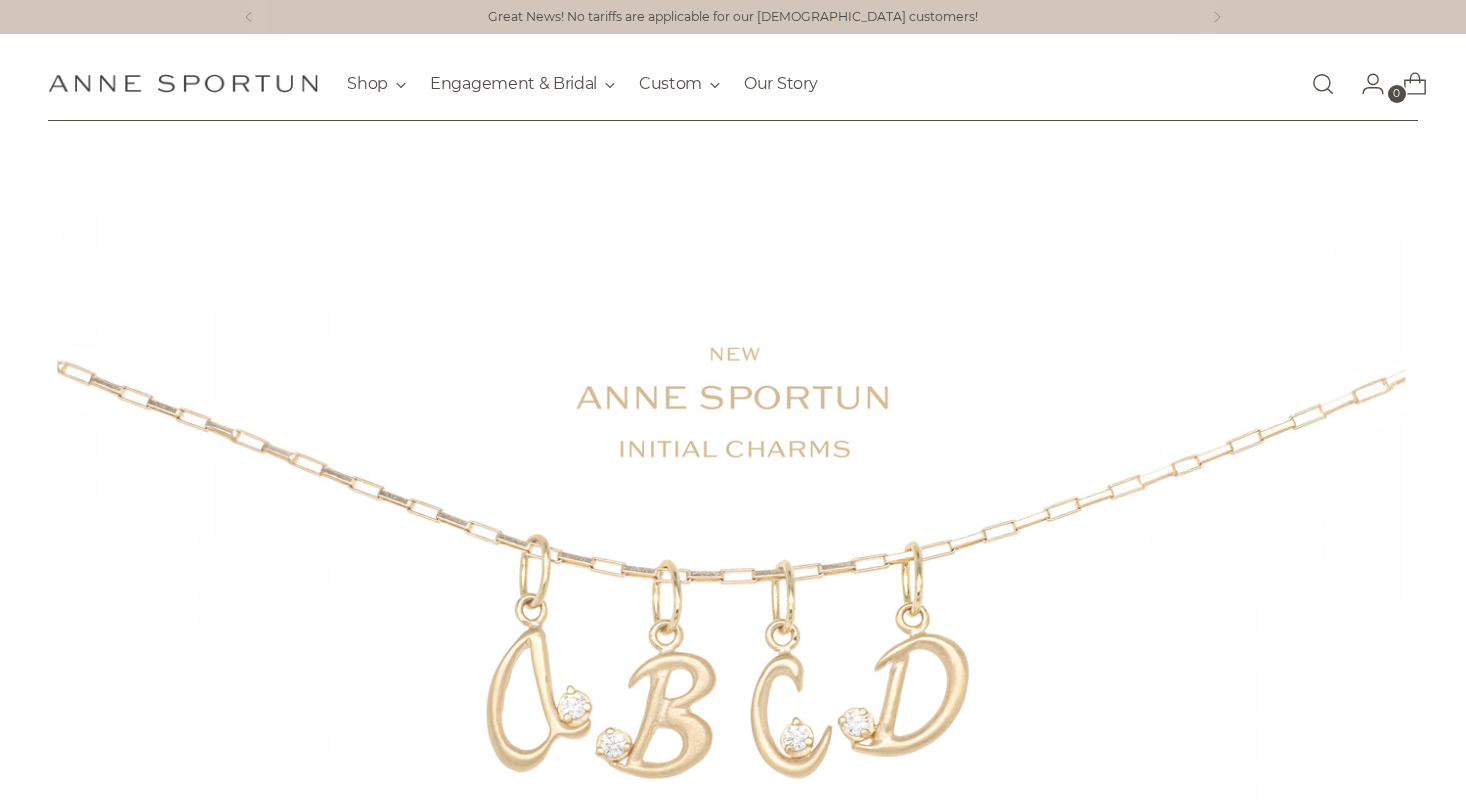 scroll, scrollTop: 0, scrollLeft: 0, axis: both 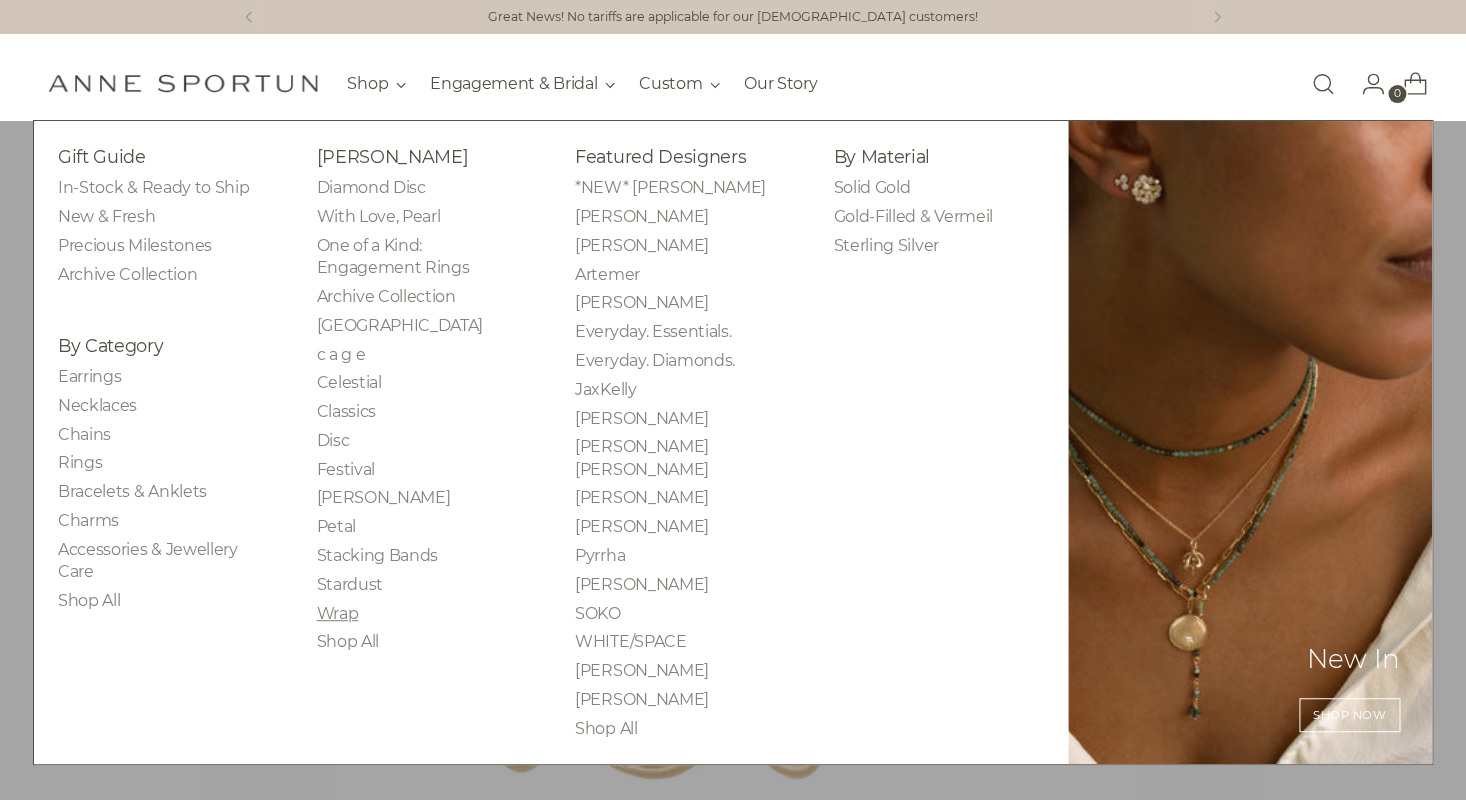 click on "Wrap" at bounding box center (337, 613) 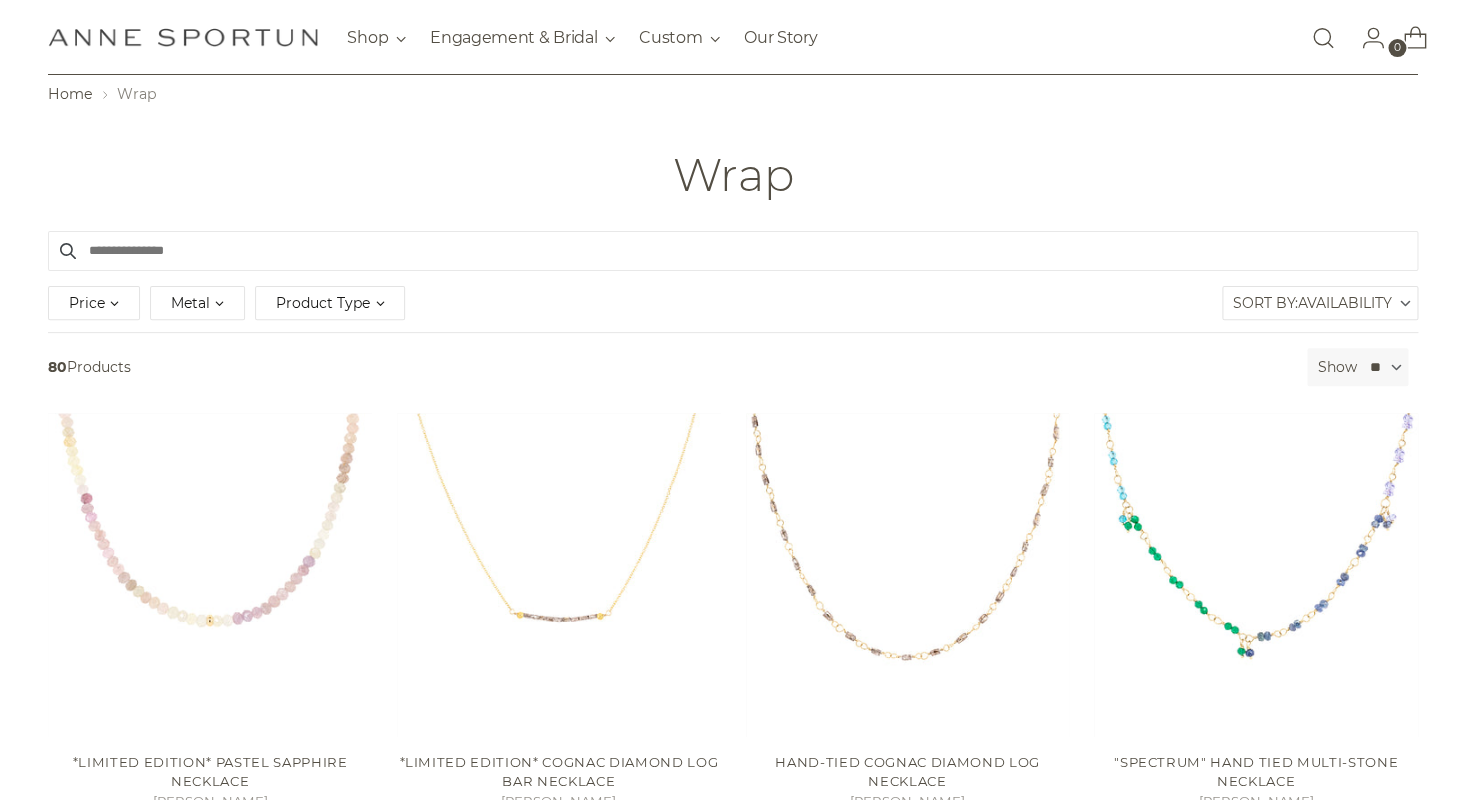 scroll, scrollTop: 0, scrollLeft: 0, axis: both 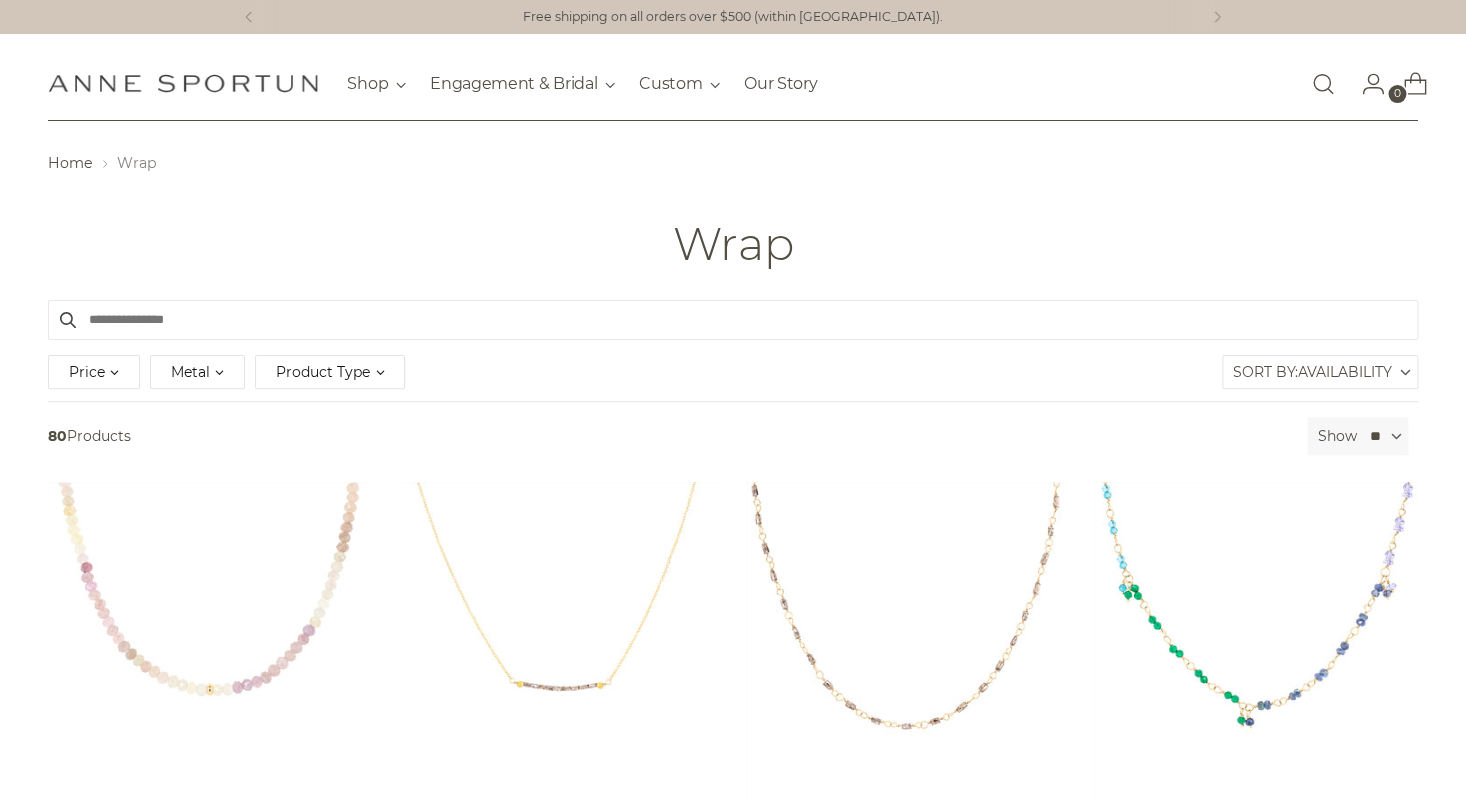 click at bounding box center (1323, 84) 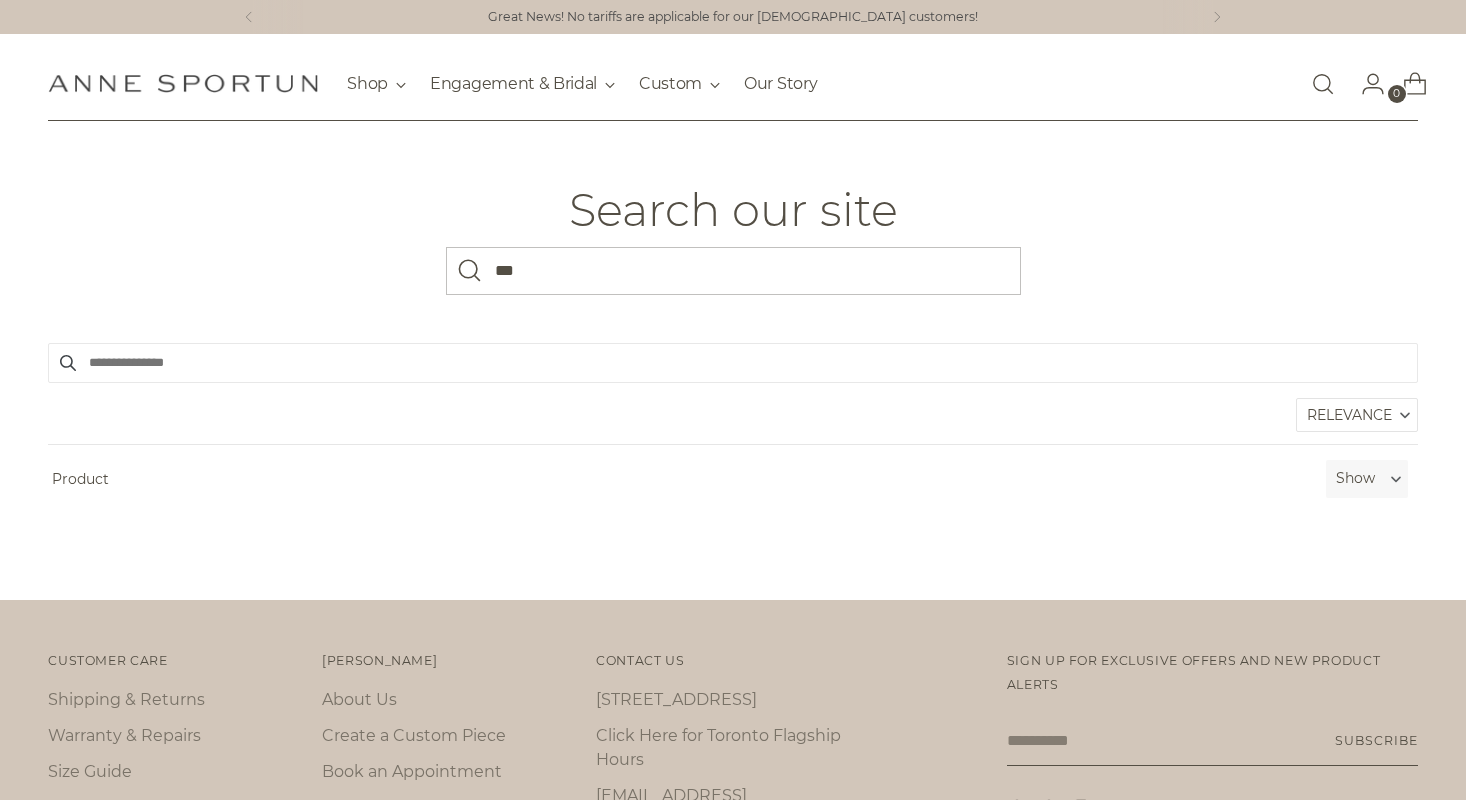 scroll, scrollTop: 0, scrollLeft: 0, axis: both 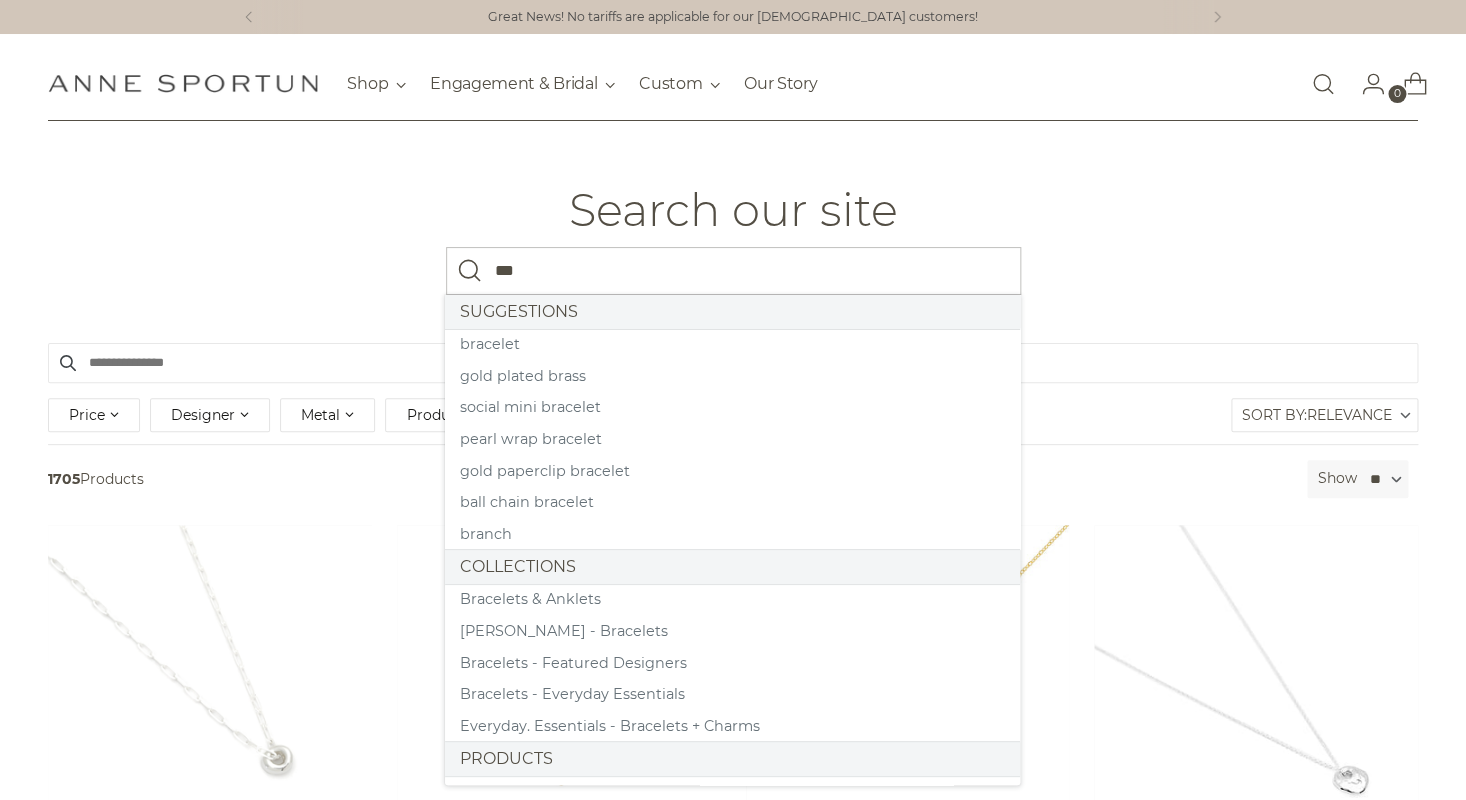 type on "***" 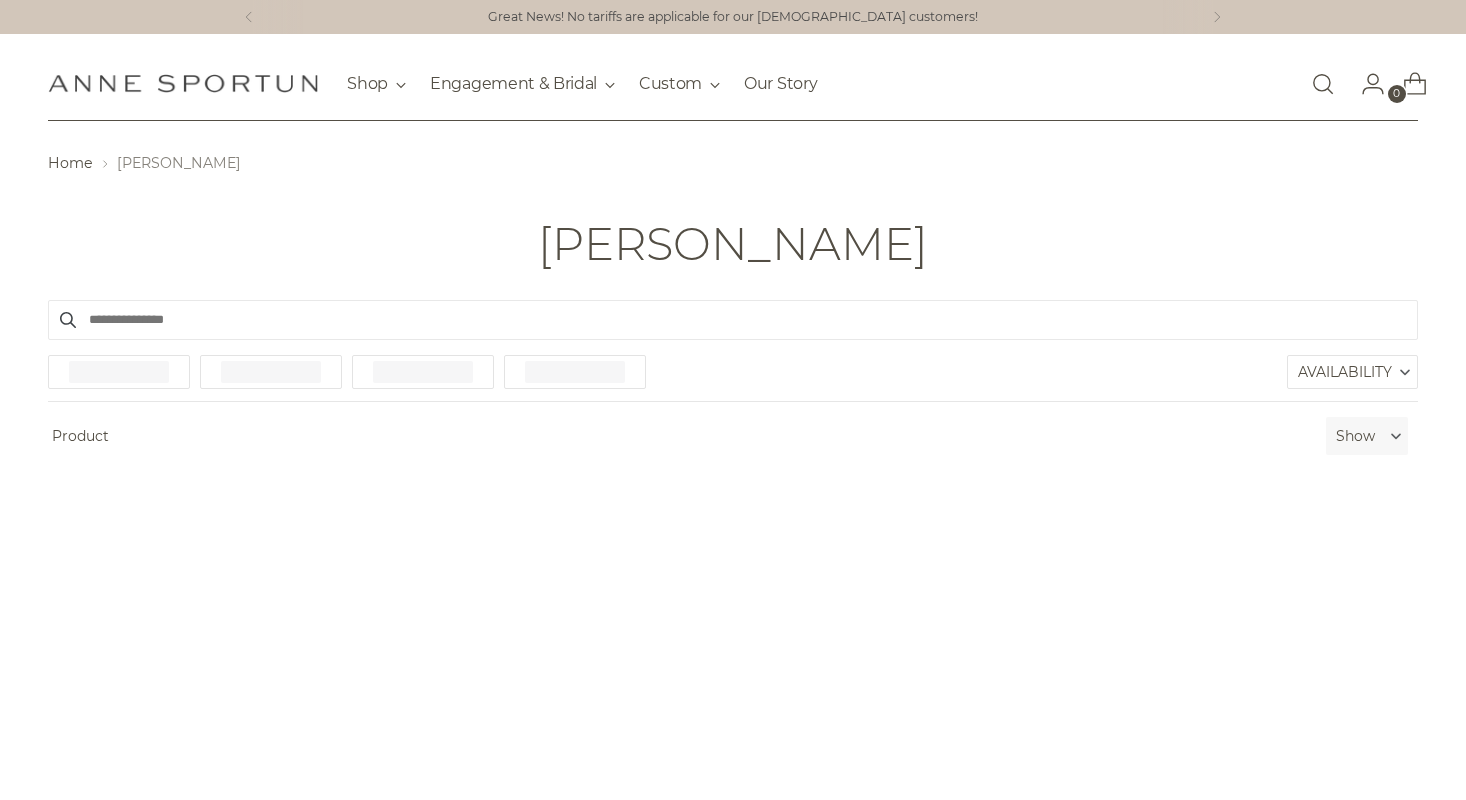 scroll, scrollTop: 0, scrollLeft: 0, axis: both 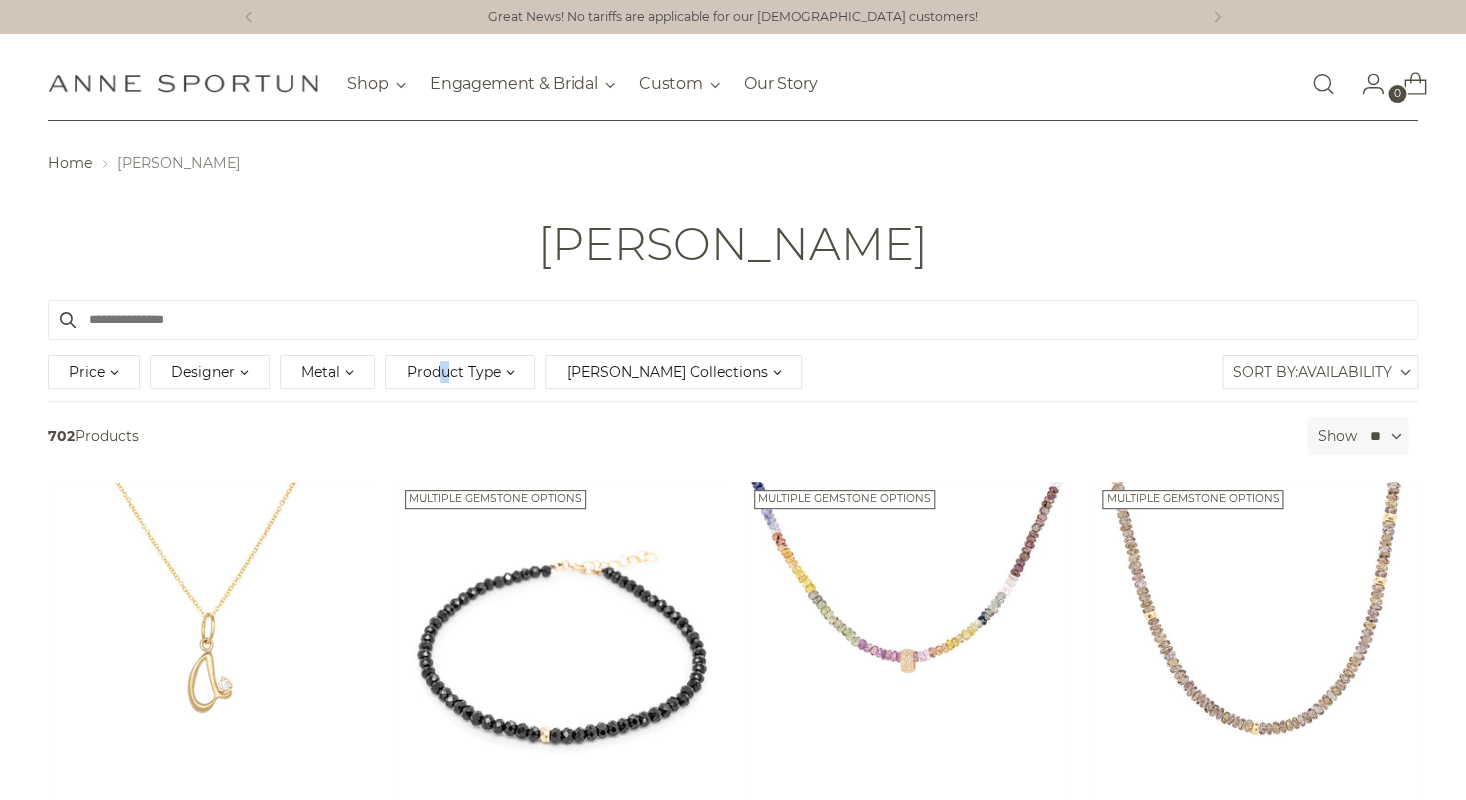 click on "Product Type" at bounding box center [453, 372] 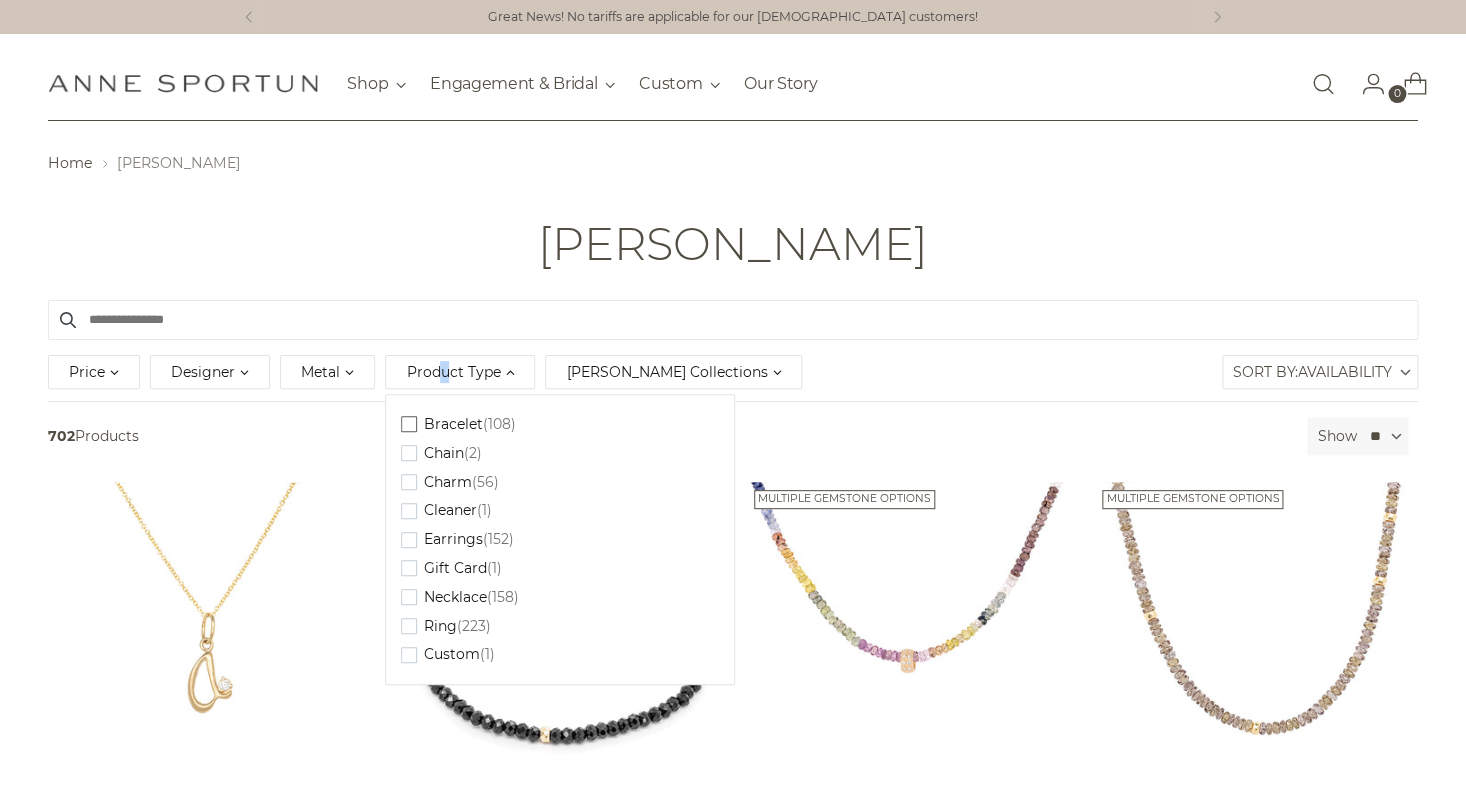 click on "Bracelet" at bounding box center (452, 424) 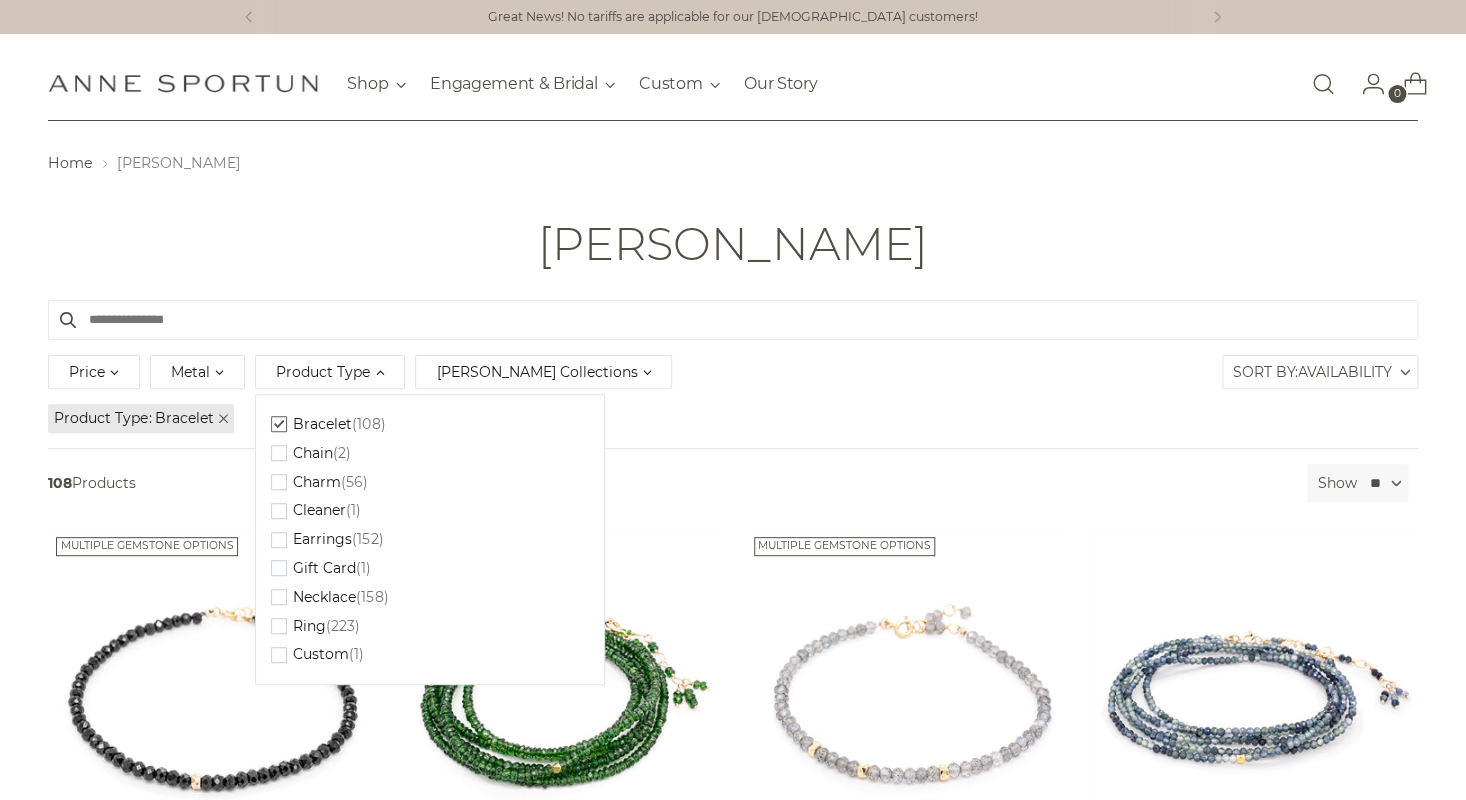 click at bounding box center (732, 320) 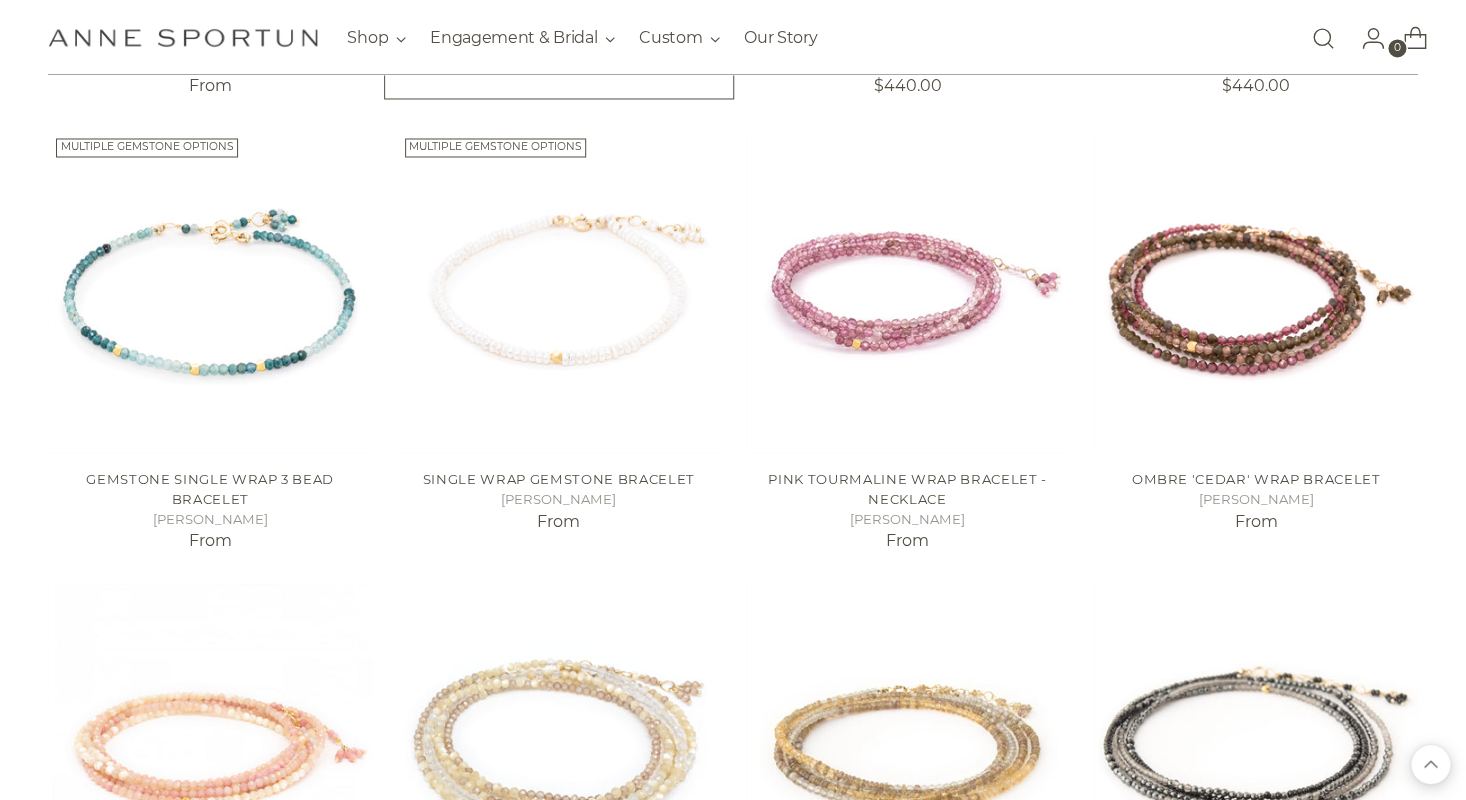 scroll, scrollTop: 1322, scrollLeft: 0, axis: vertical 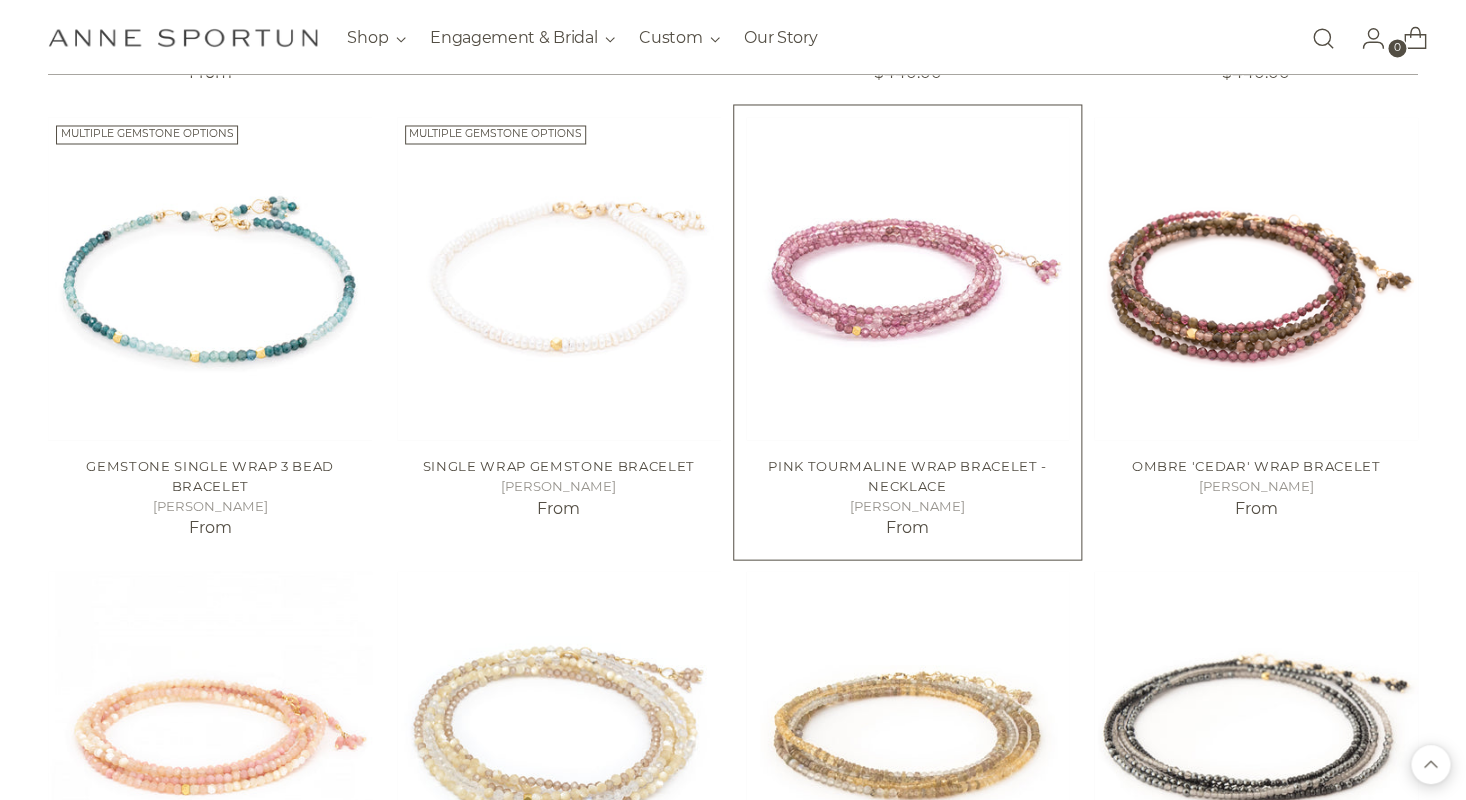 click at bounding box center (0, 0) 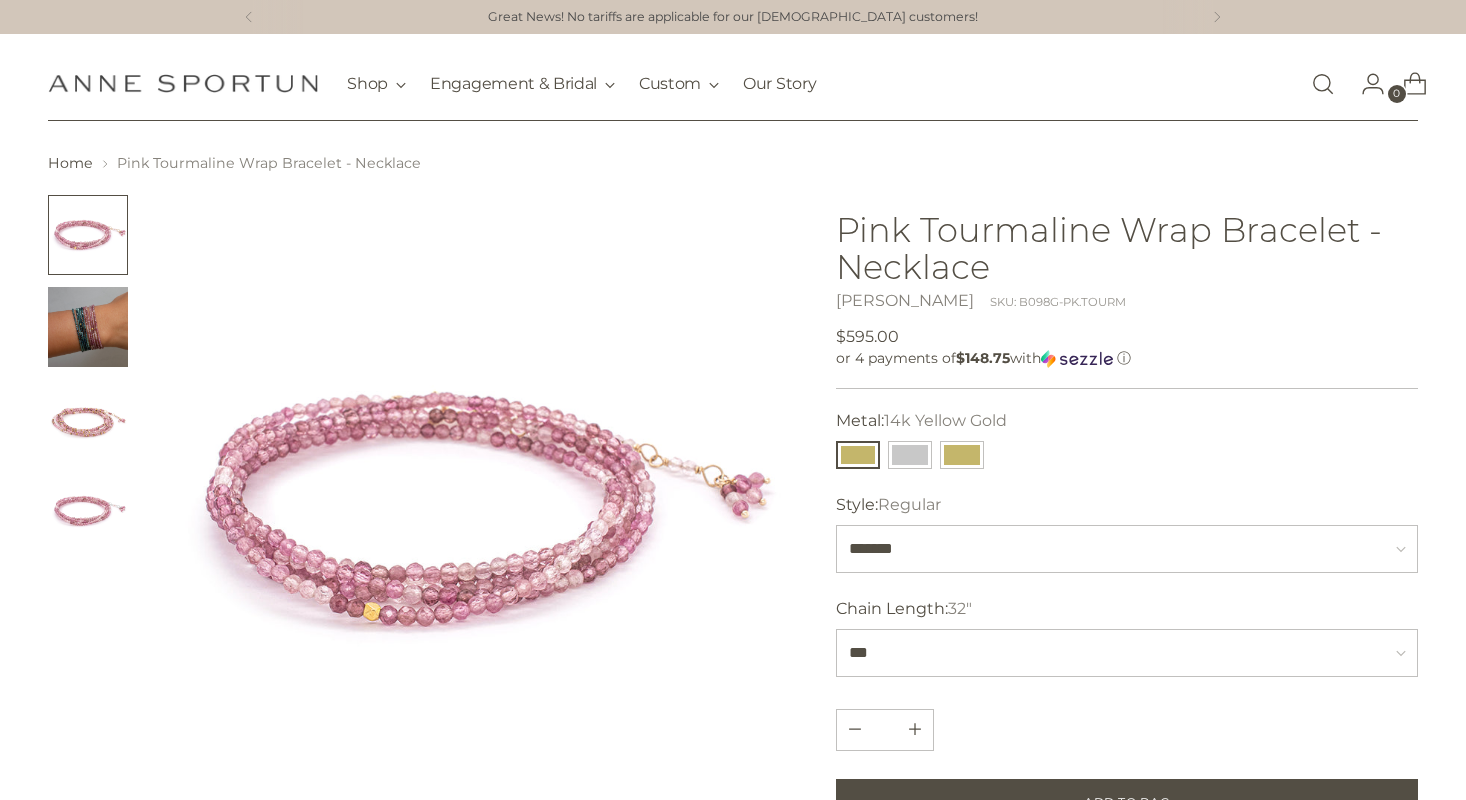 scroll, scrollTop: 107, scrollLeft: 0, axis: vertical 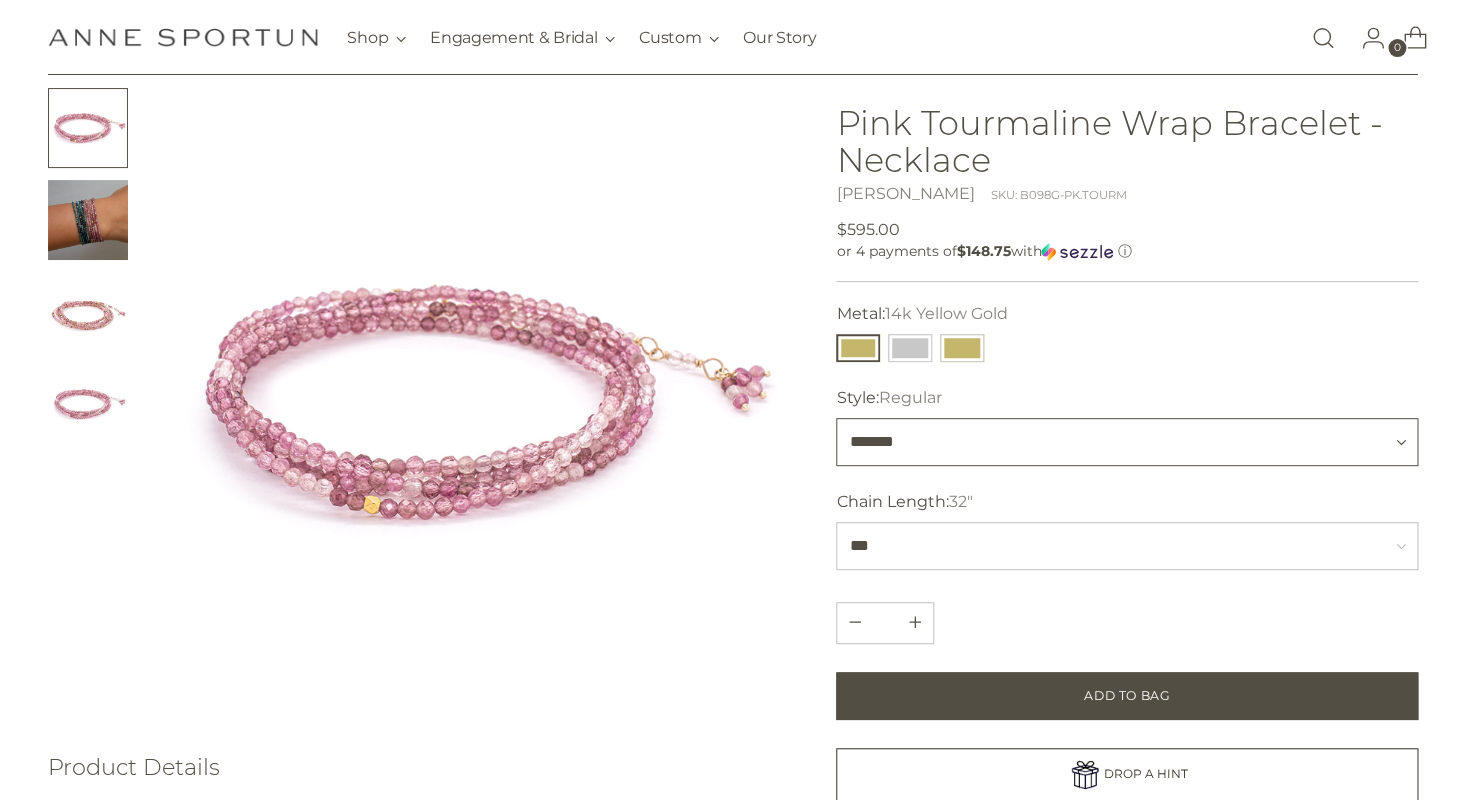 click on "*******" at bounding box center (0, 0) 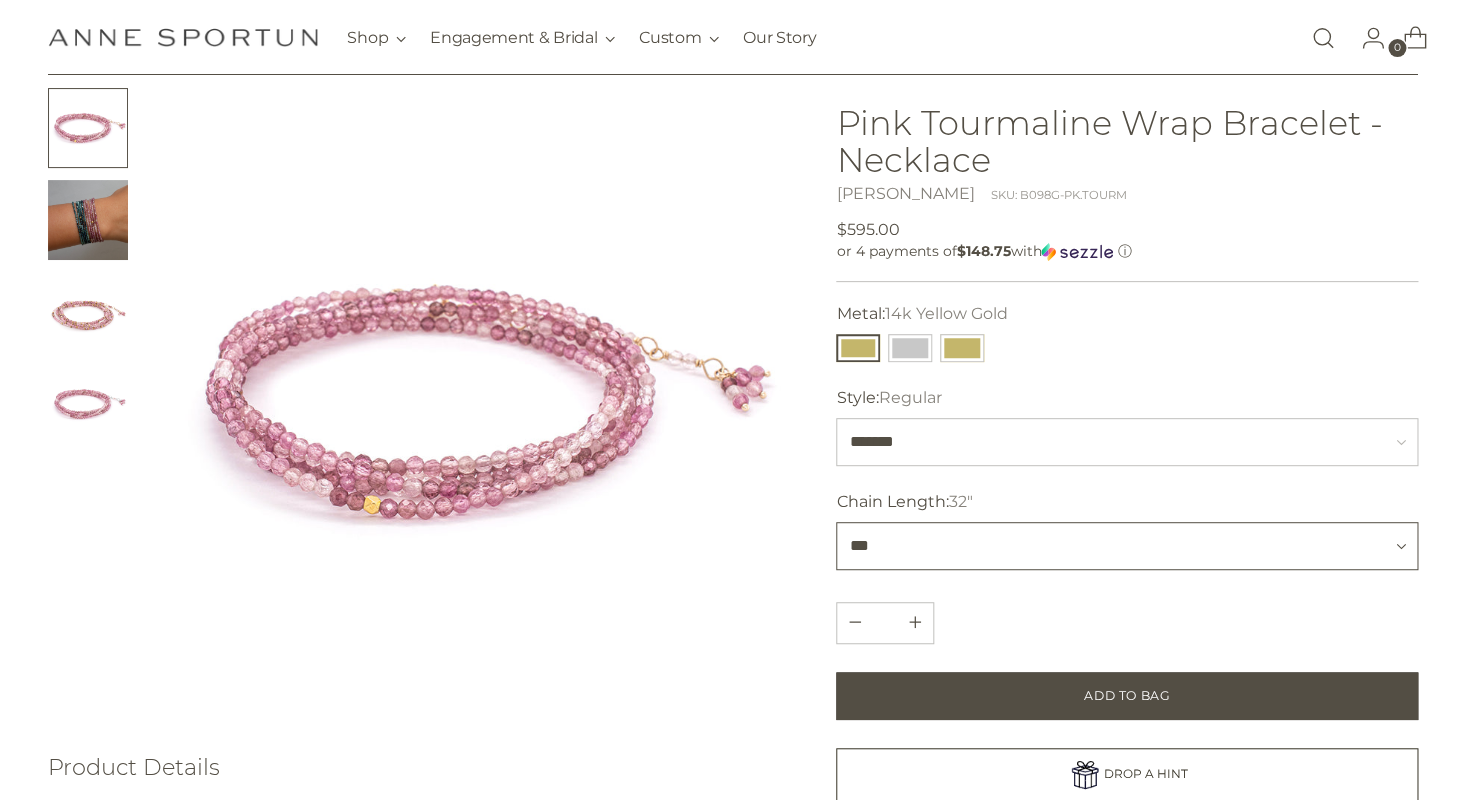 select on "***" 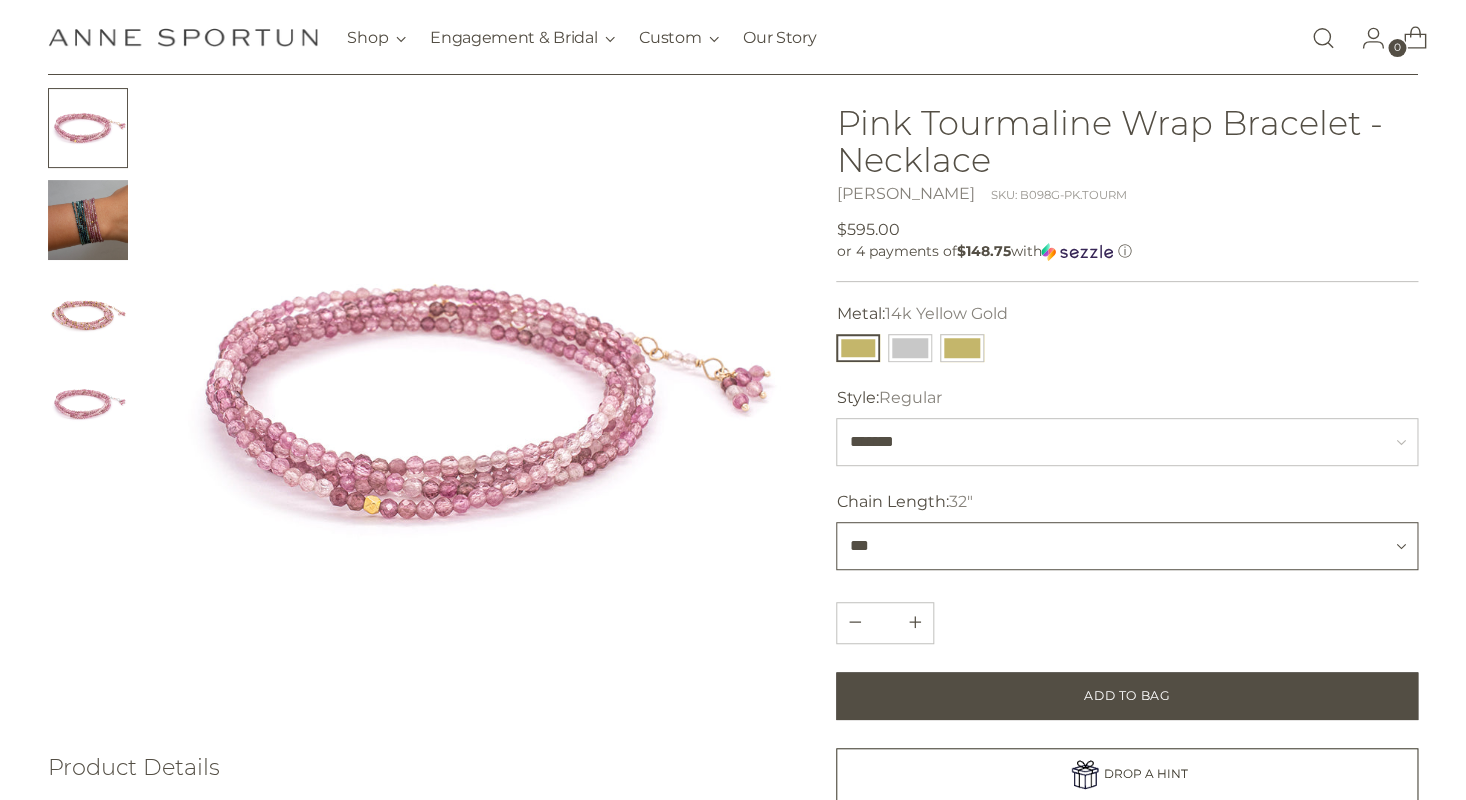 type 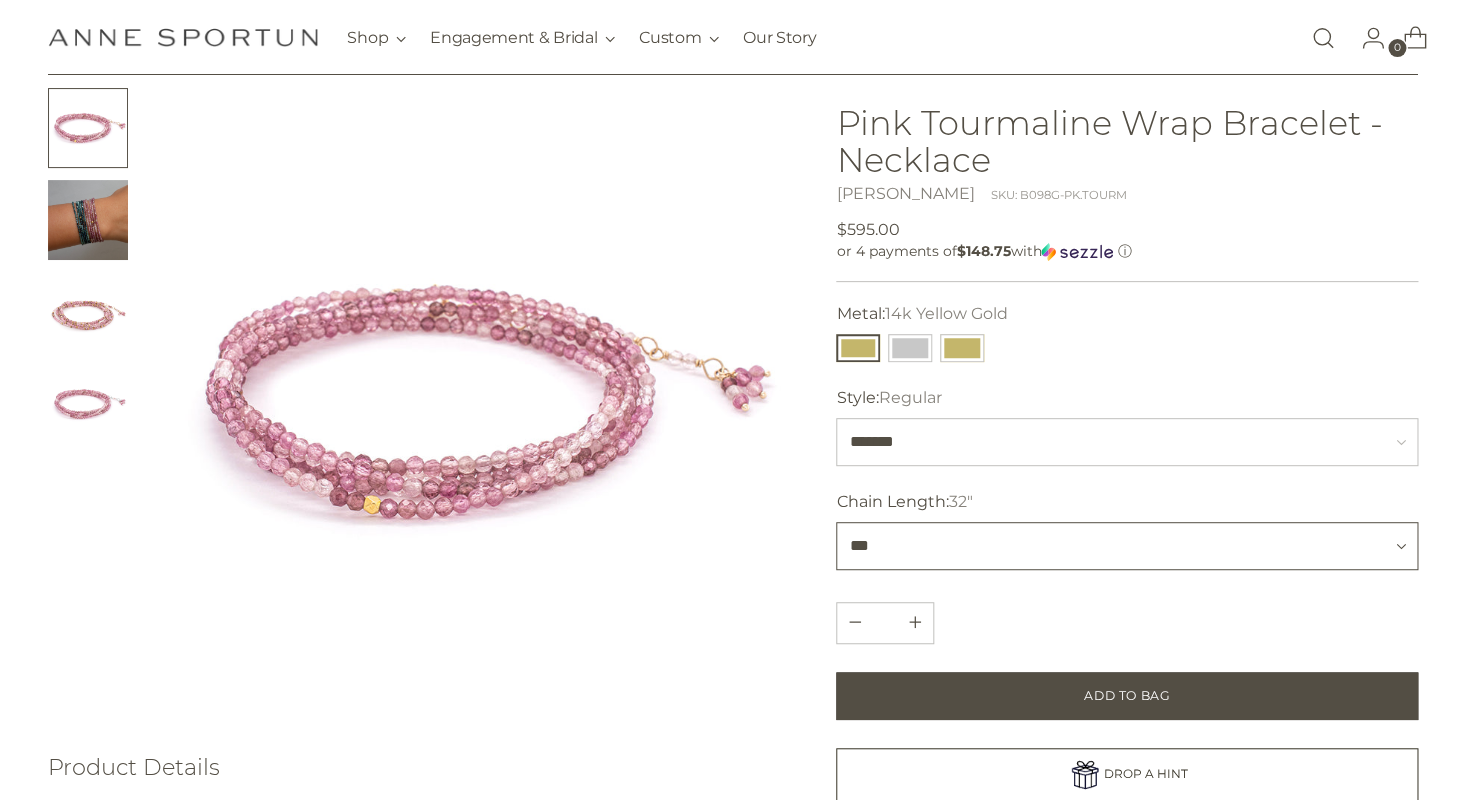 click on "***" at bounding box center [0, 0] 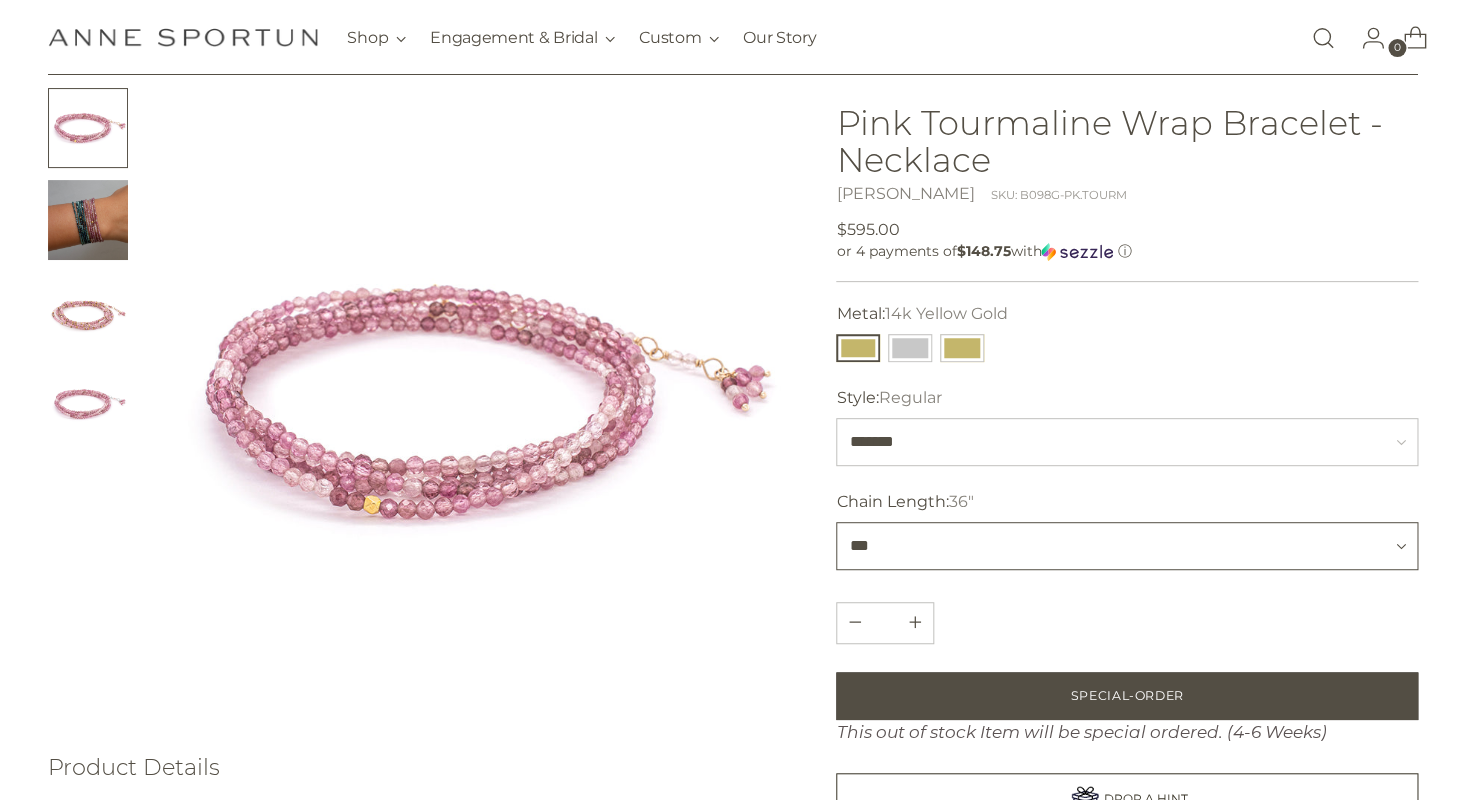 select on "***" 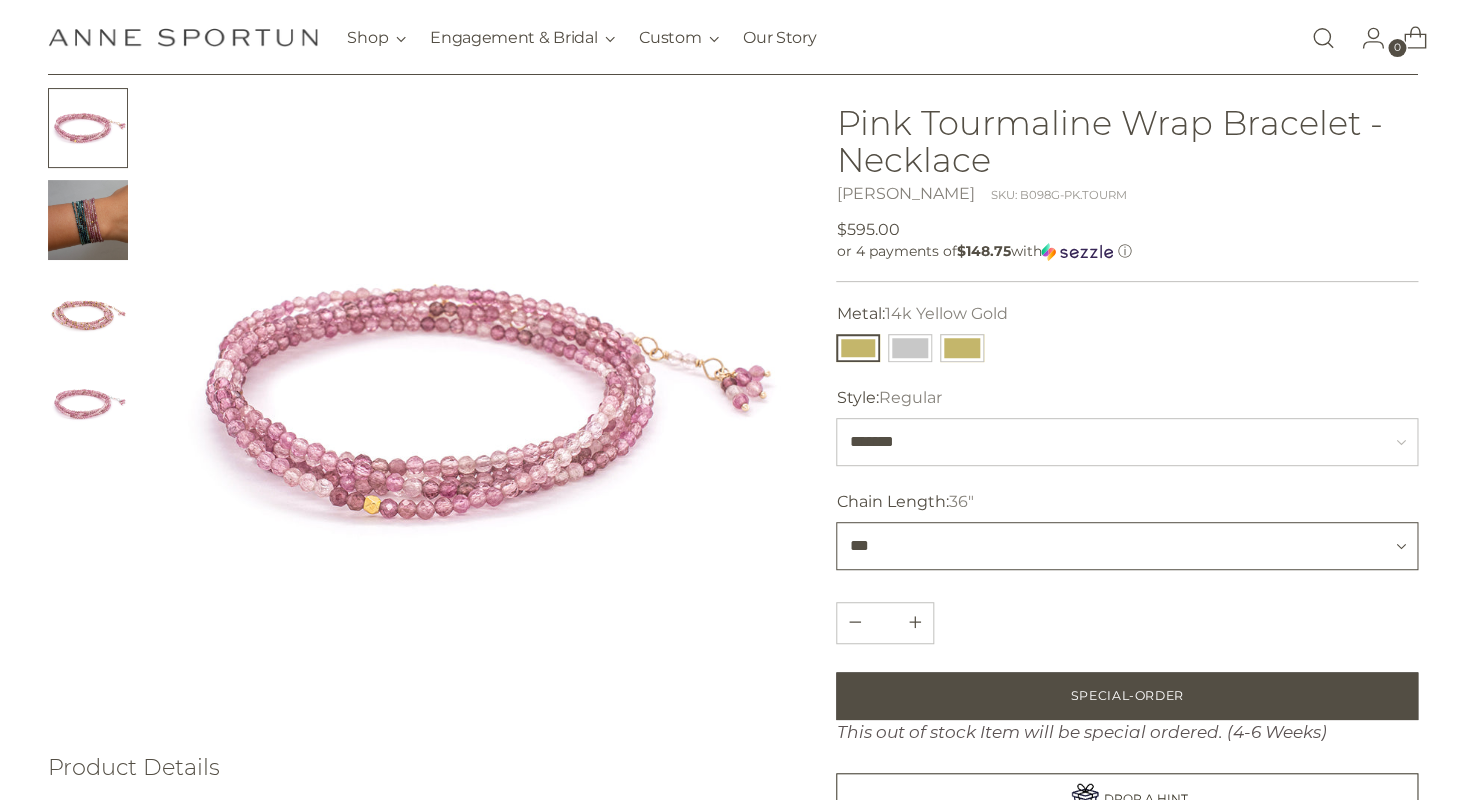 click on "***" at bounding box center (0, 0) 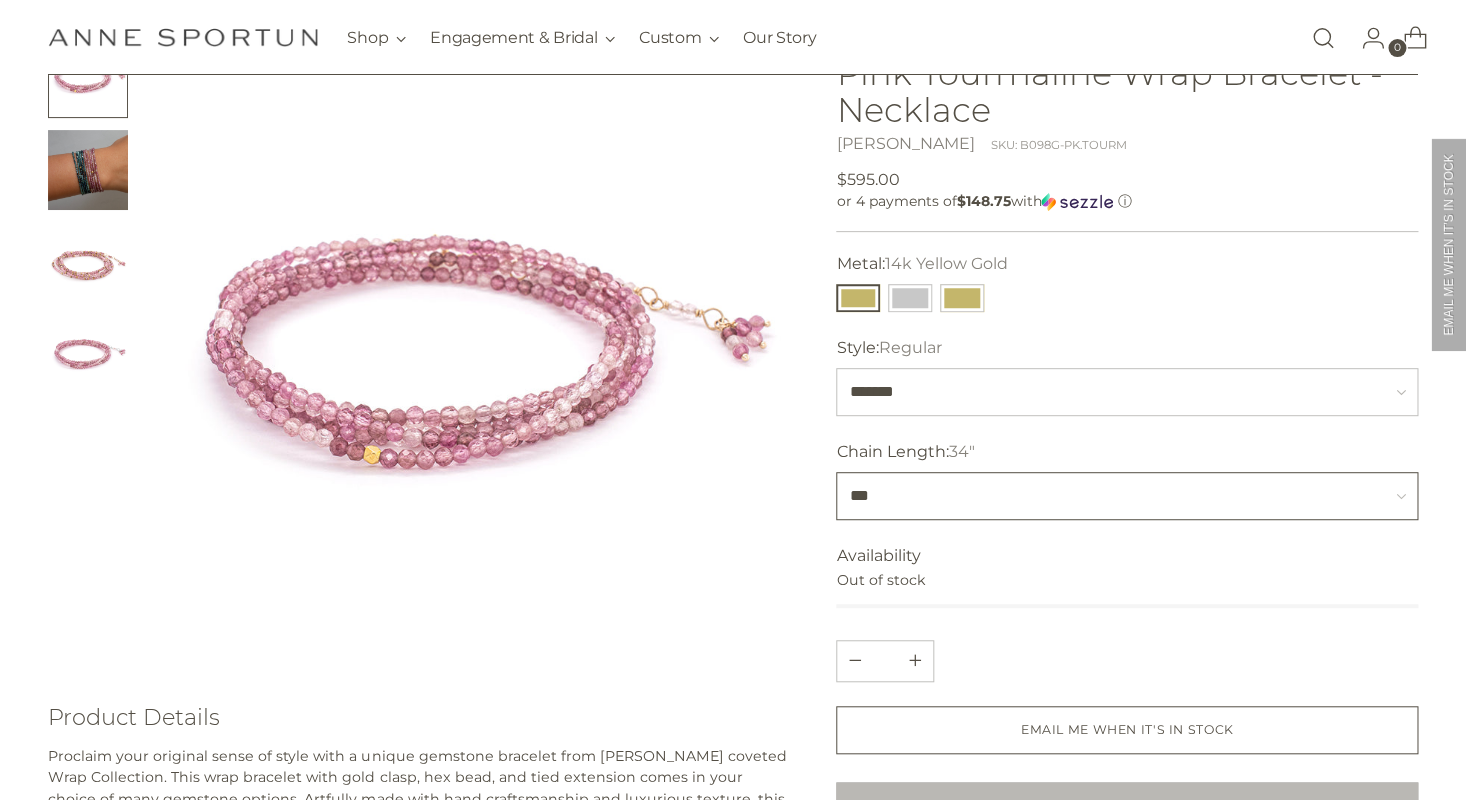 scroll, scrollTop: 177, scrollLeft: 0, axis: vertical 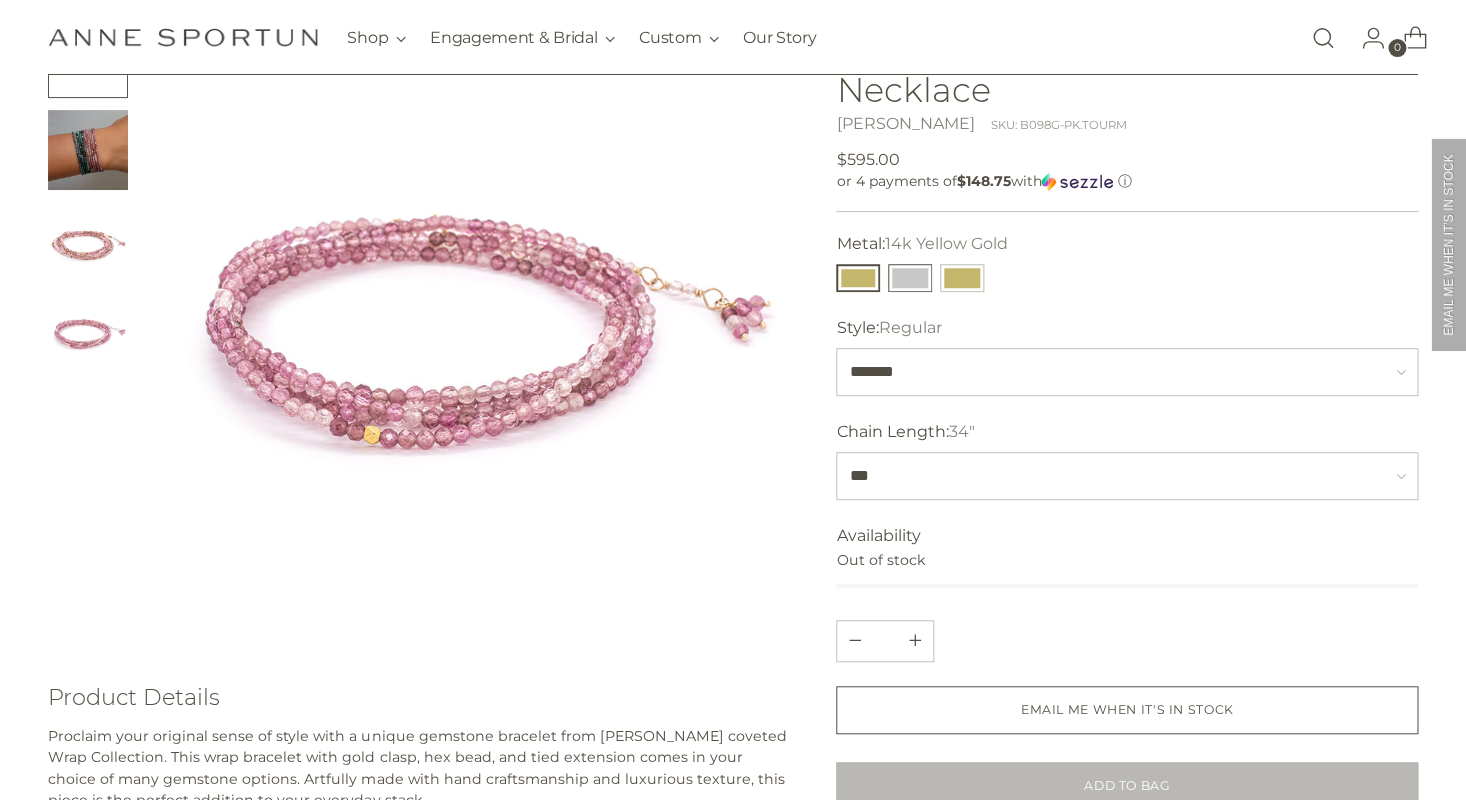 click at bounding box center (910, 278) 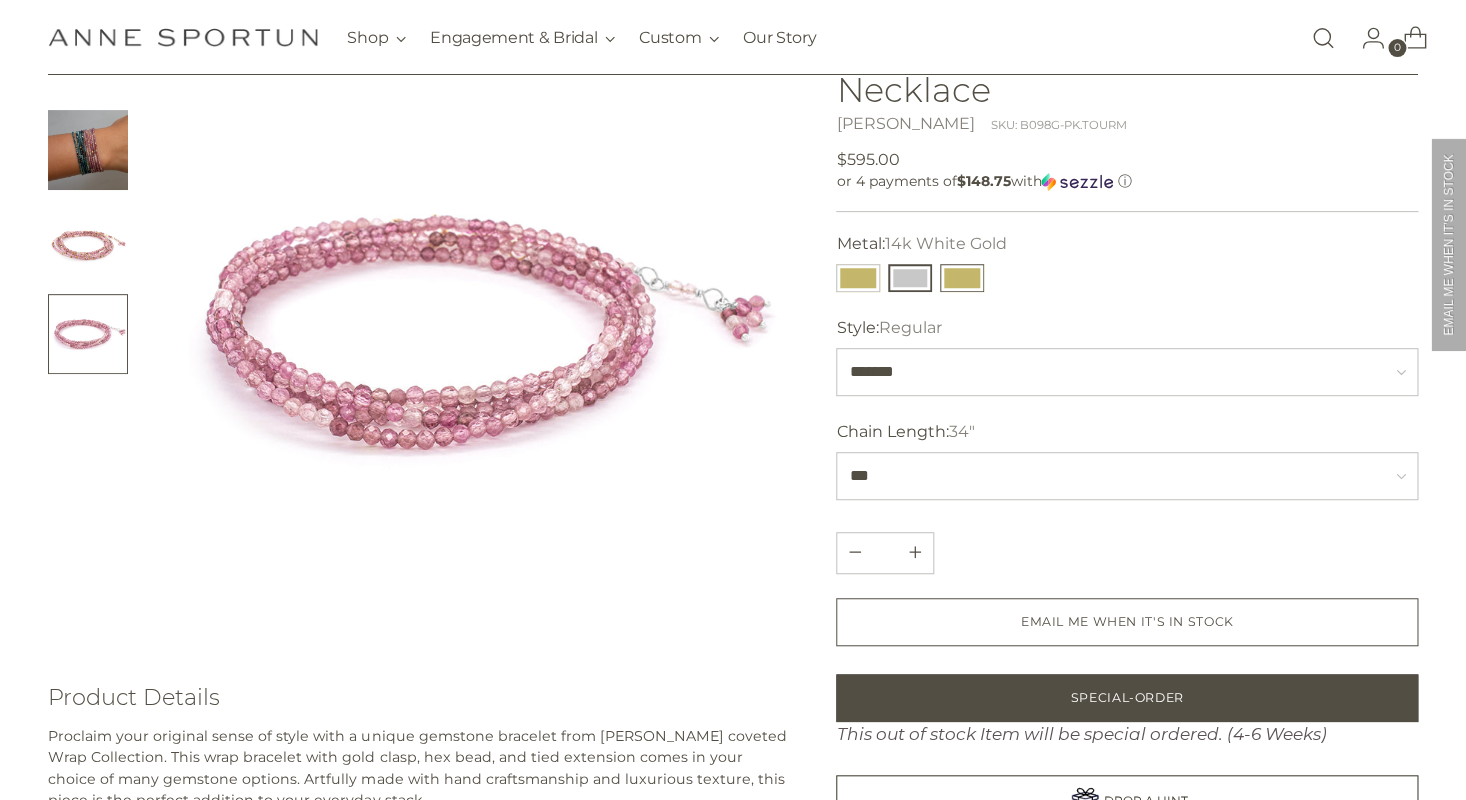 click at bounding box center [962, 278] 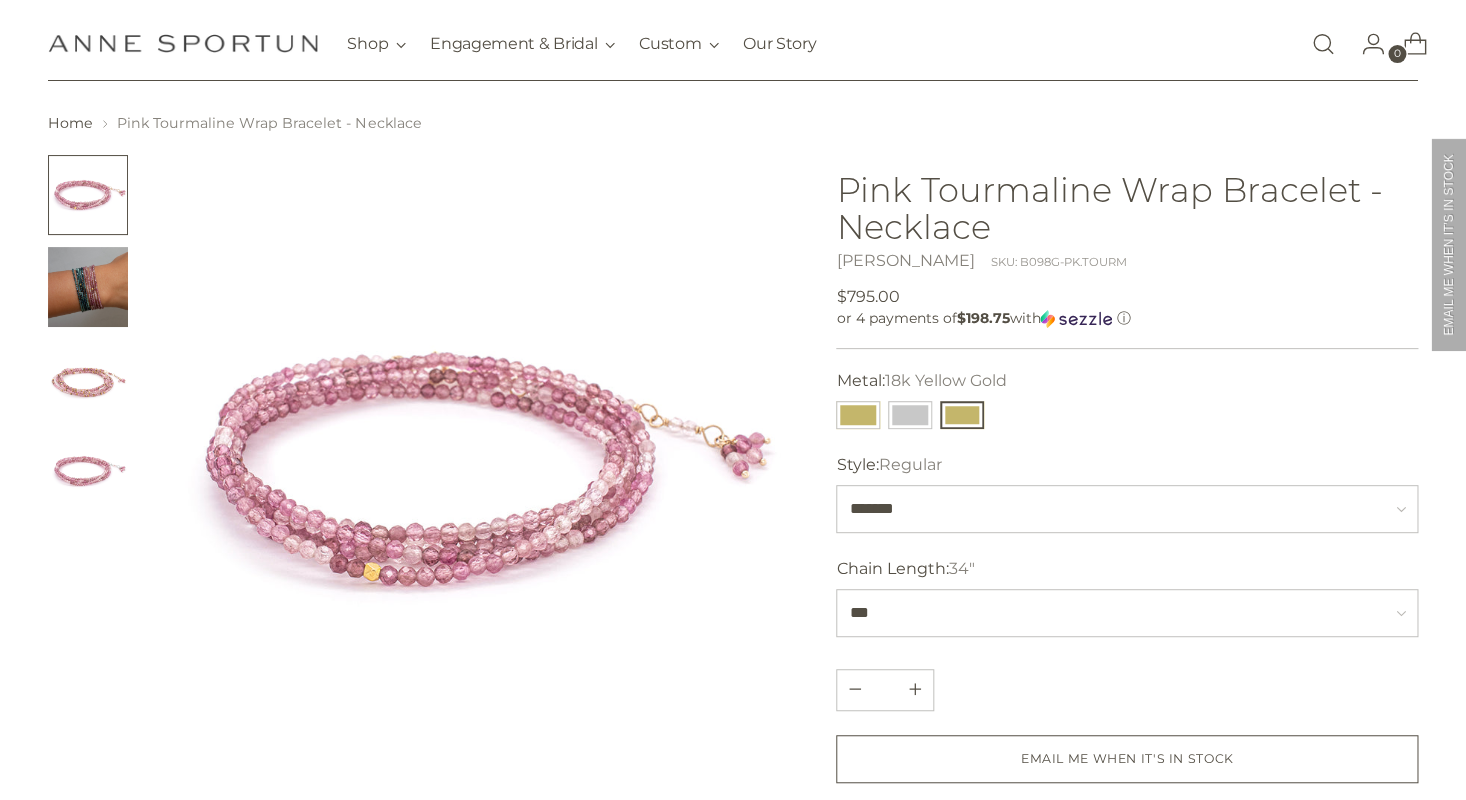 scroll, scrollTop: 46, scrollLeft: 0, axis: vertical 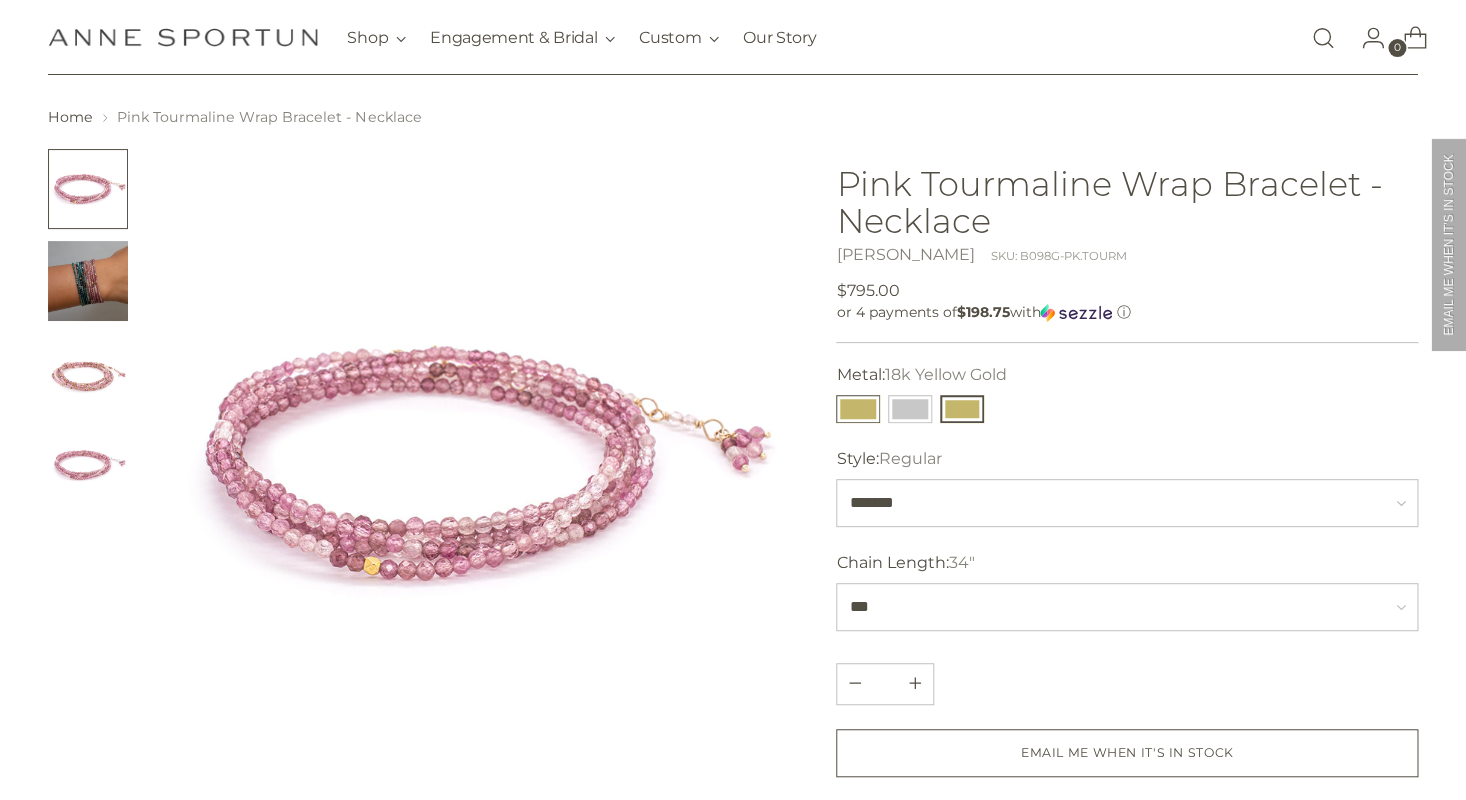 click at bounding box center [858, 409] 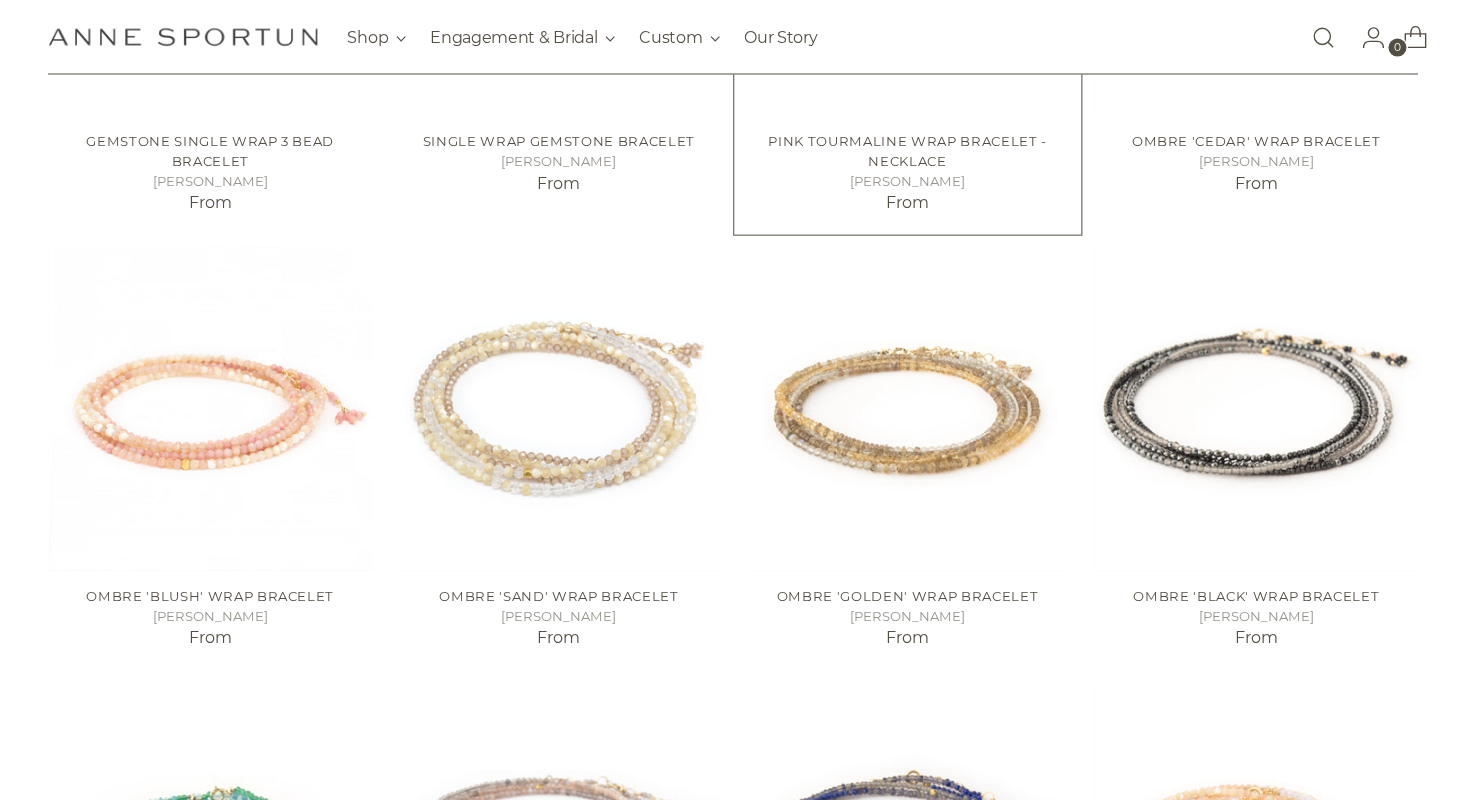 scroll, scrollTop: 1645, scrollLeft: 0, axis: vertical 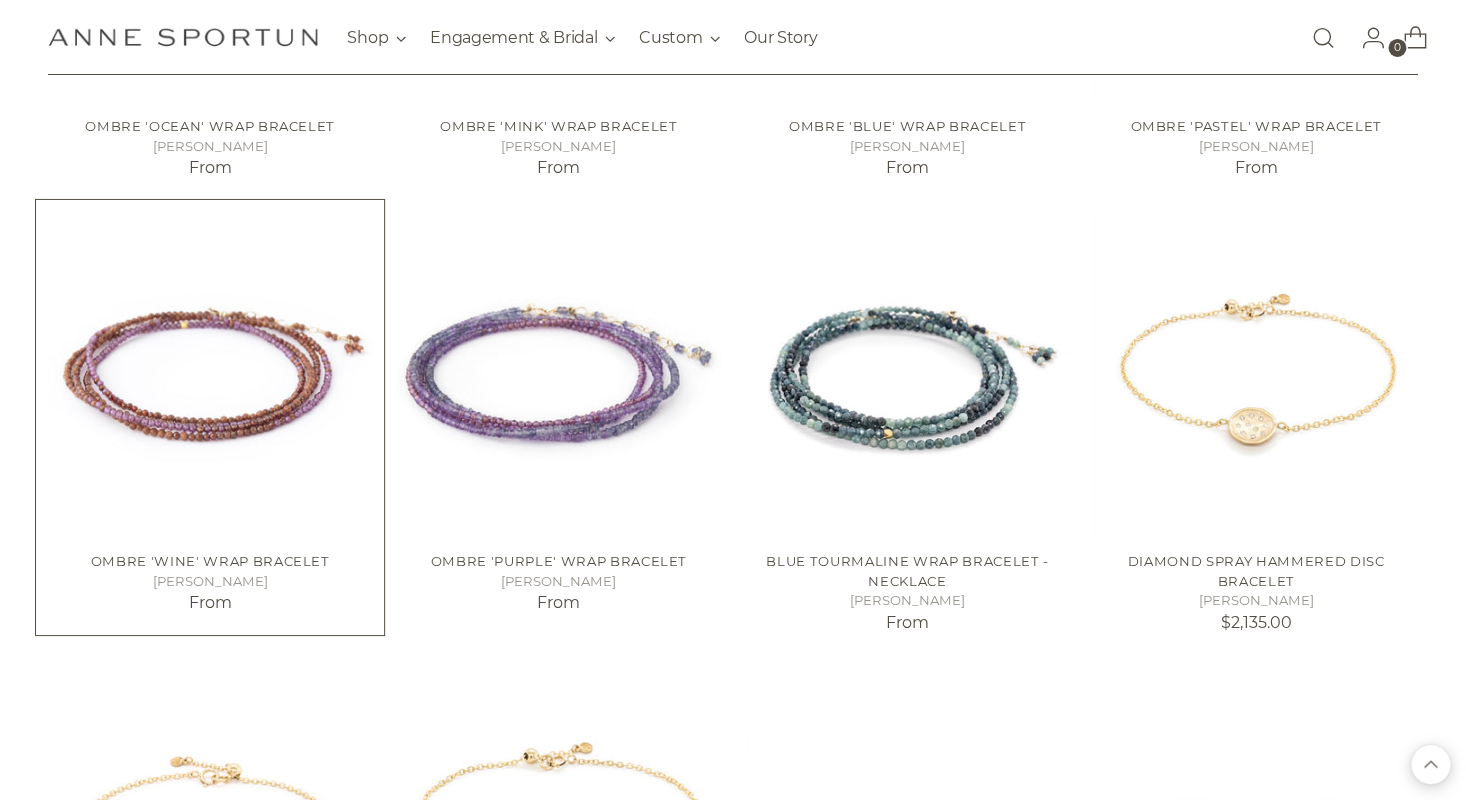click at bounding box center (0, 0) 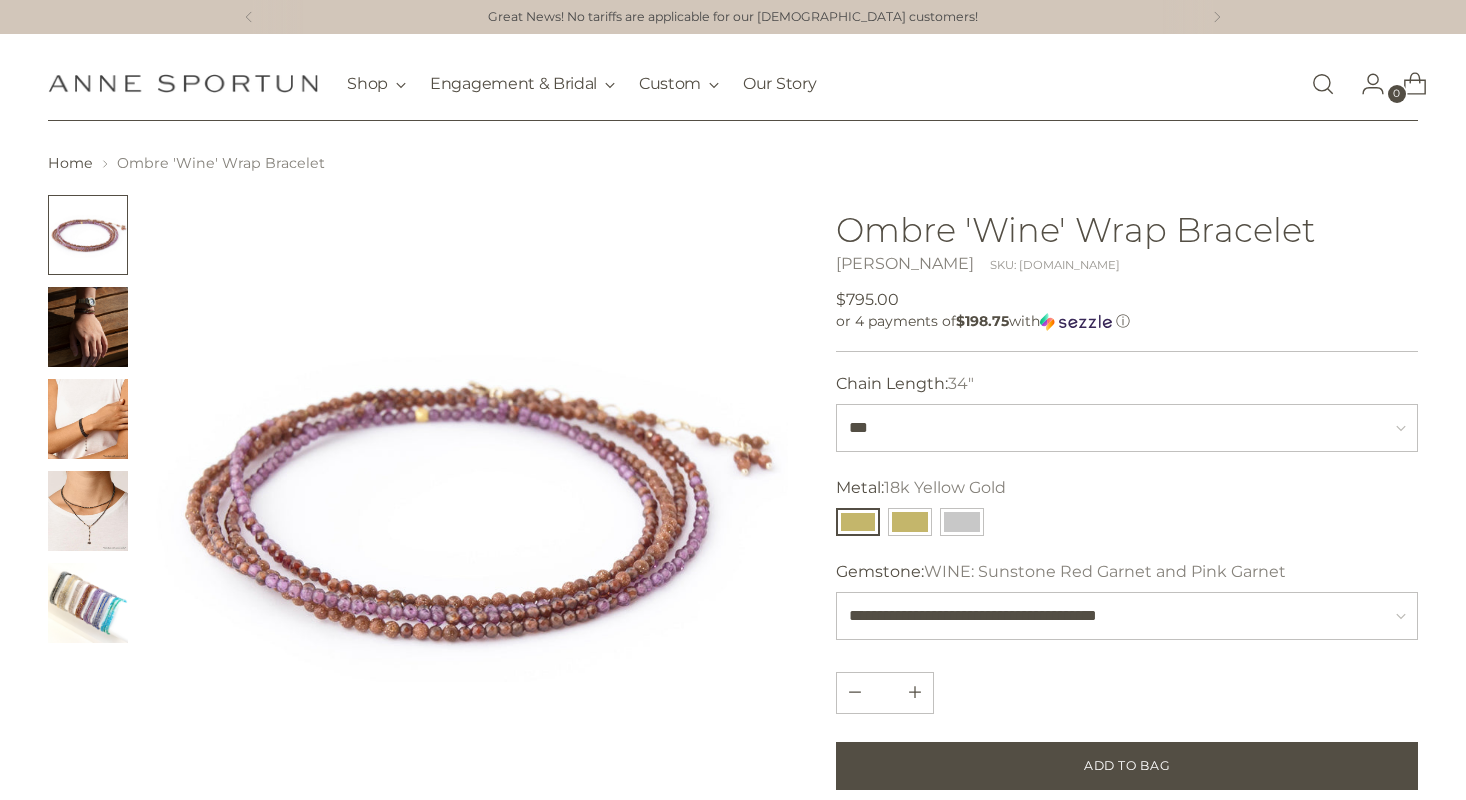 scroll, scrollTop: 0, scrollLeft: 0, axis: both 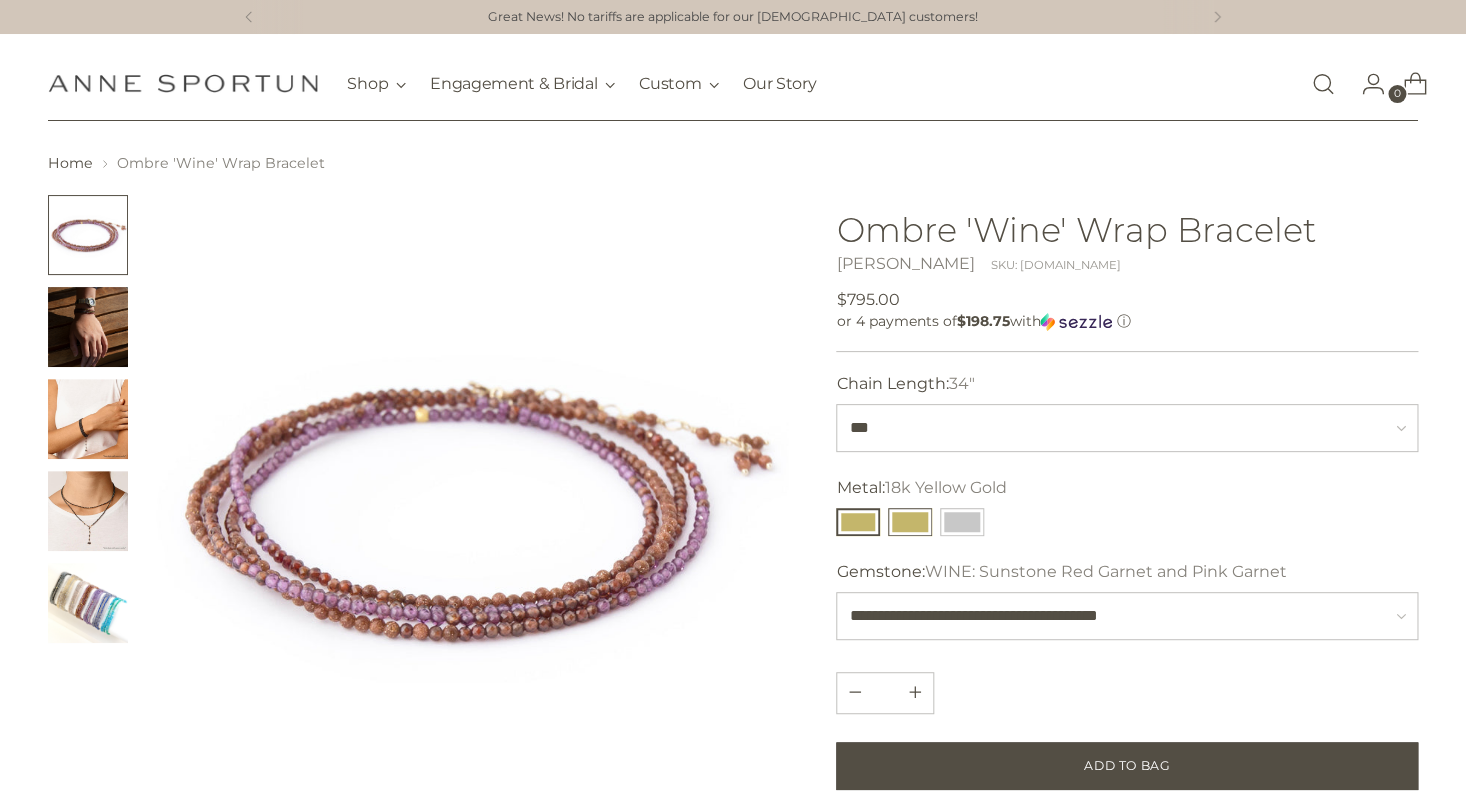 click at bounding box center (910, 522) 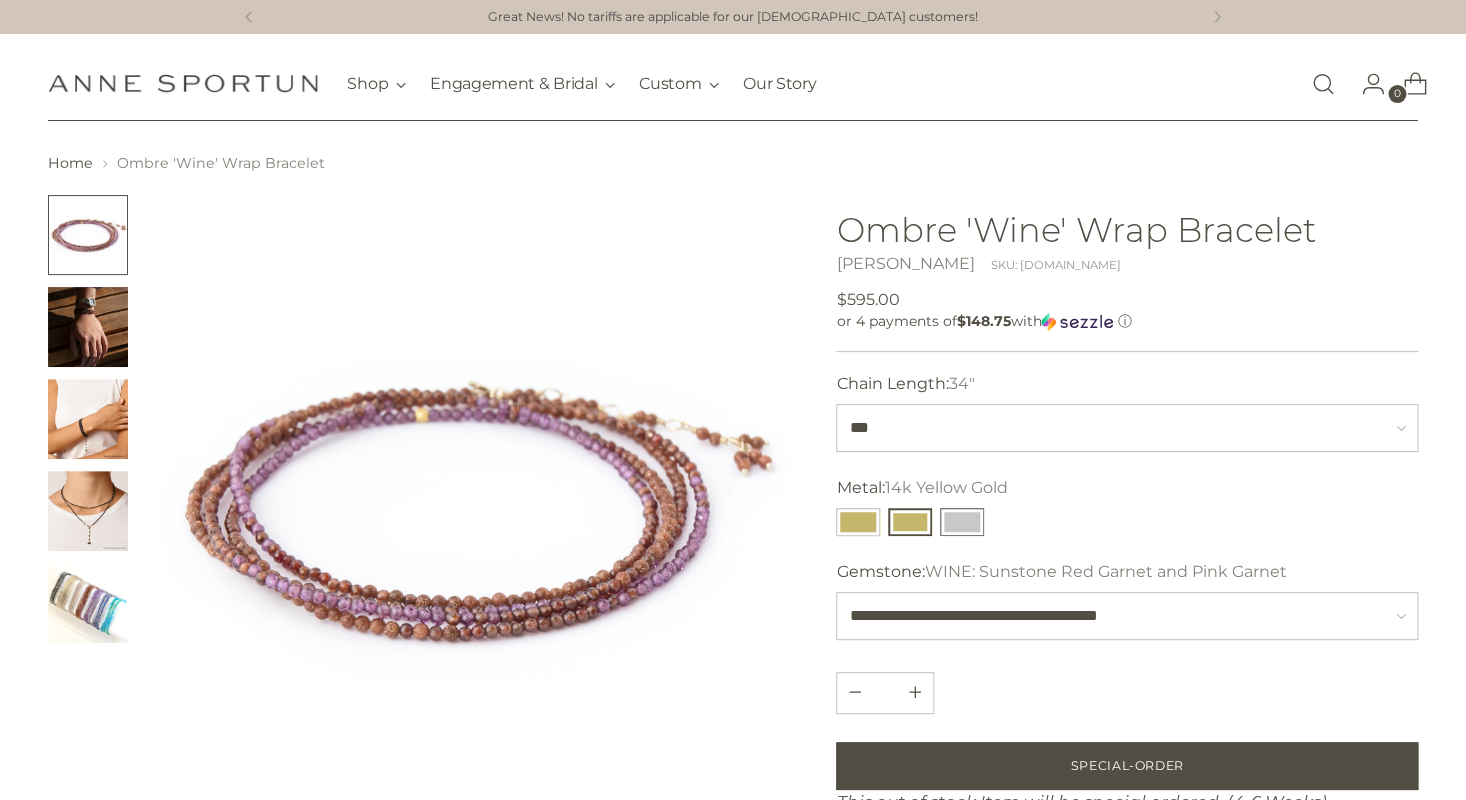 click at bounding box center [962, 522] 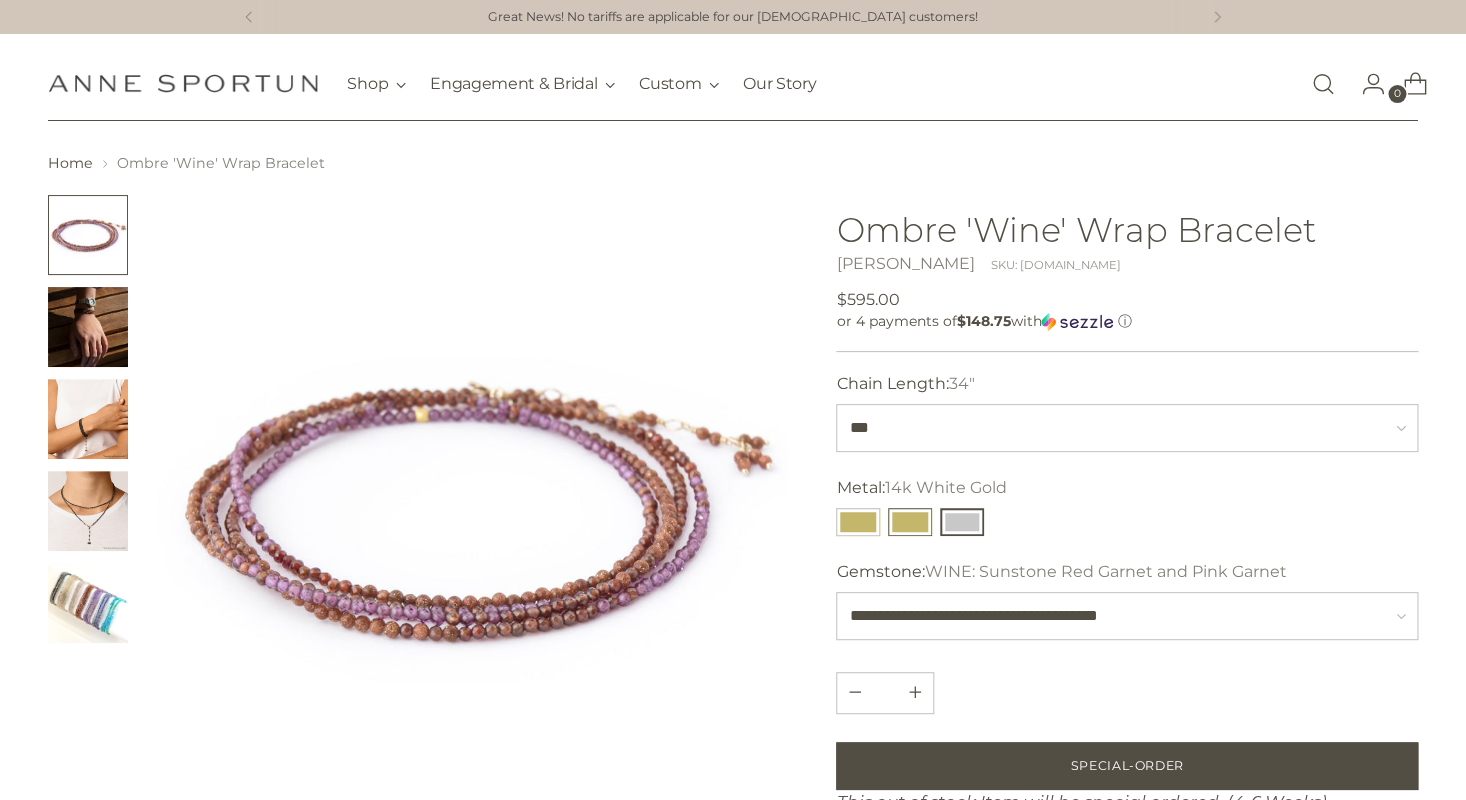 click at bounding box center (910, 522) 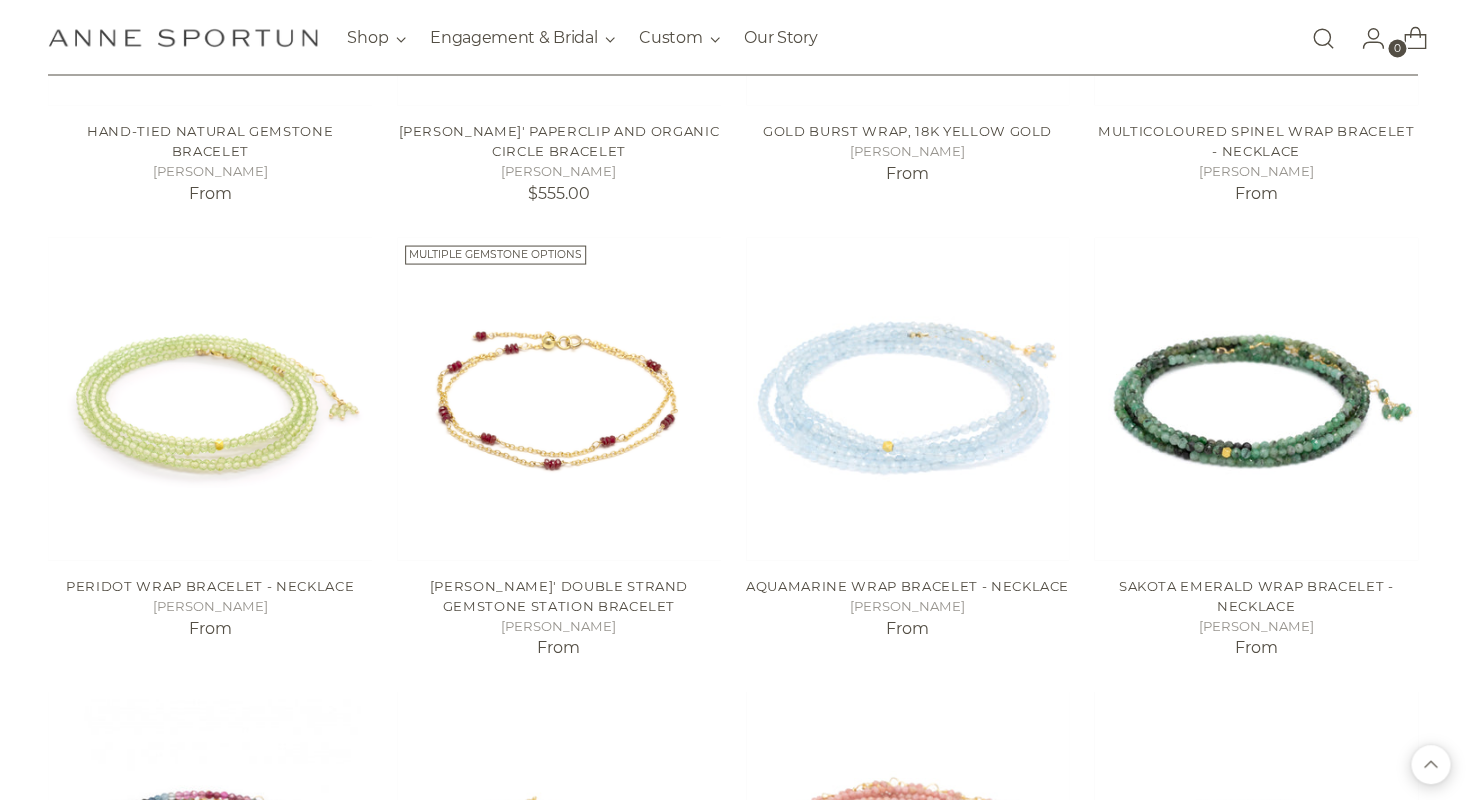 scroll, scrollTop: 4346, scrollLeft: 0, axis: vertical 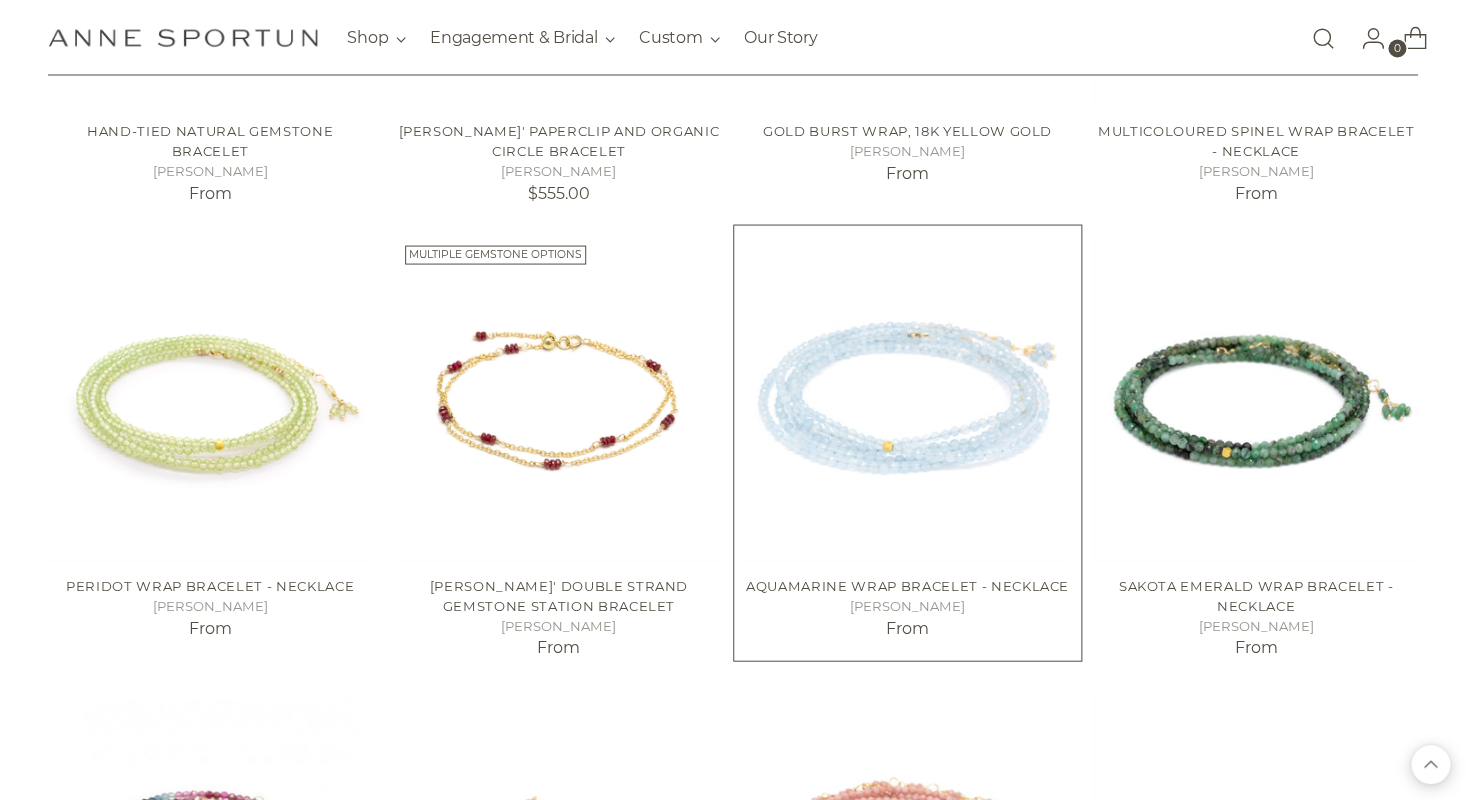 click at bounding box center [0, 0] 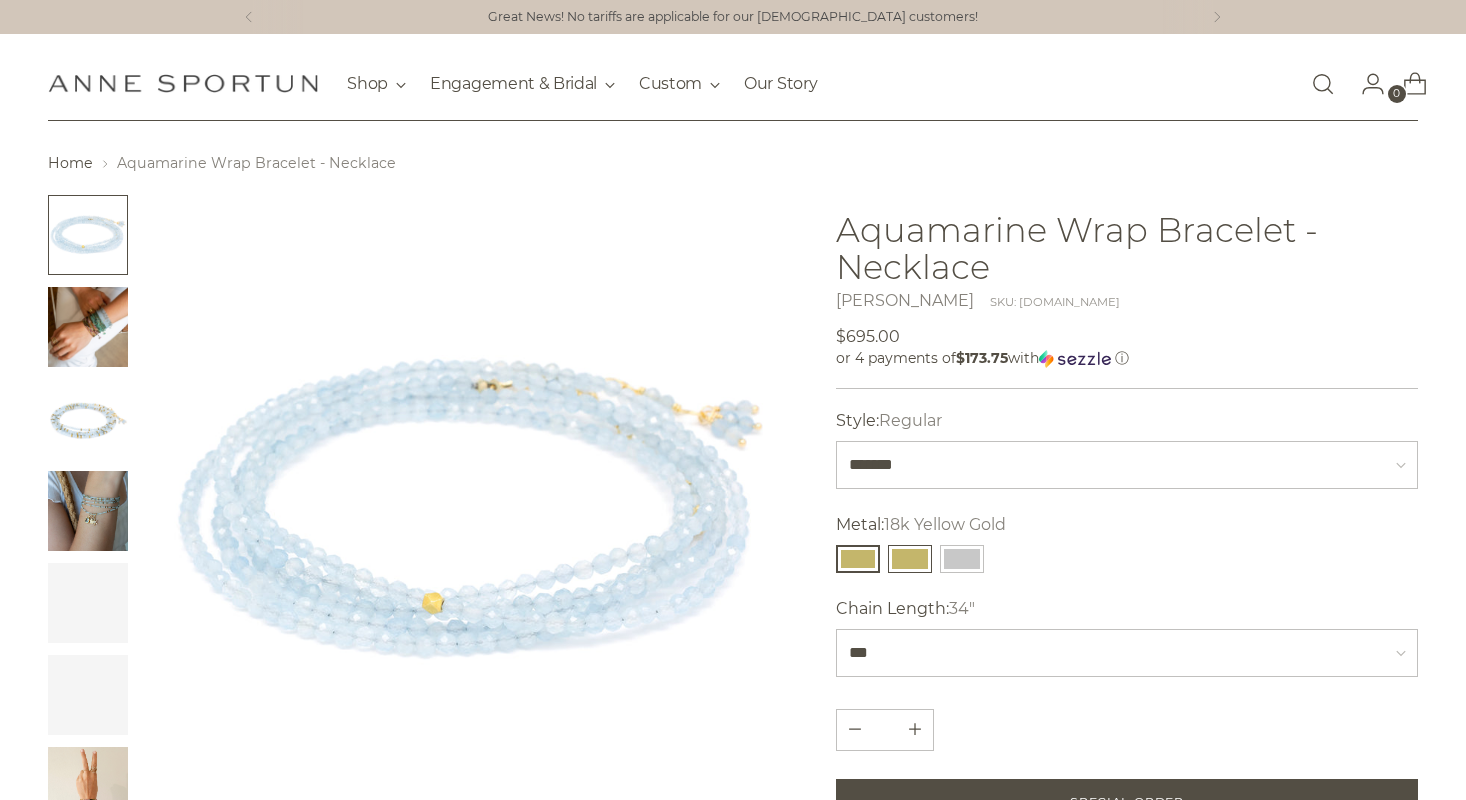 click at bounding box center [910, 559] 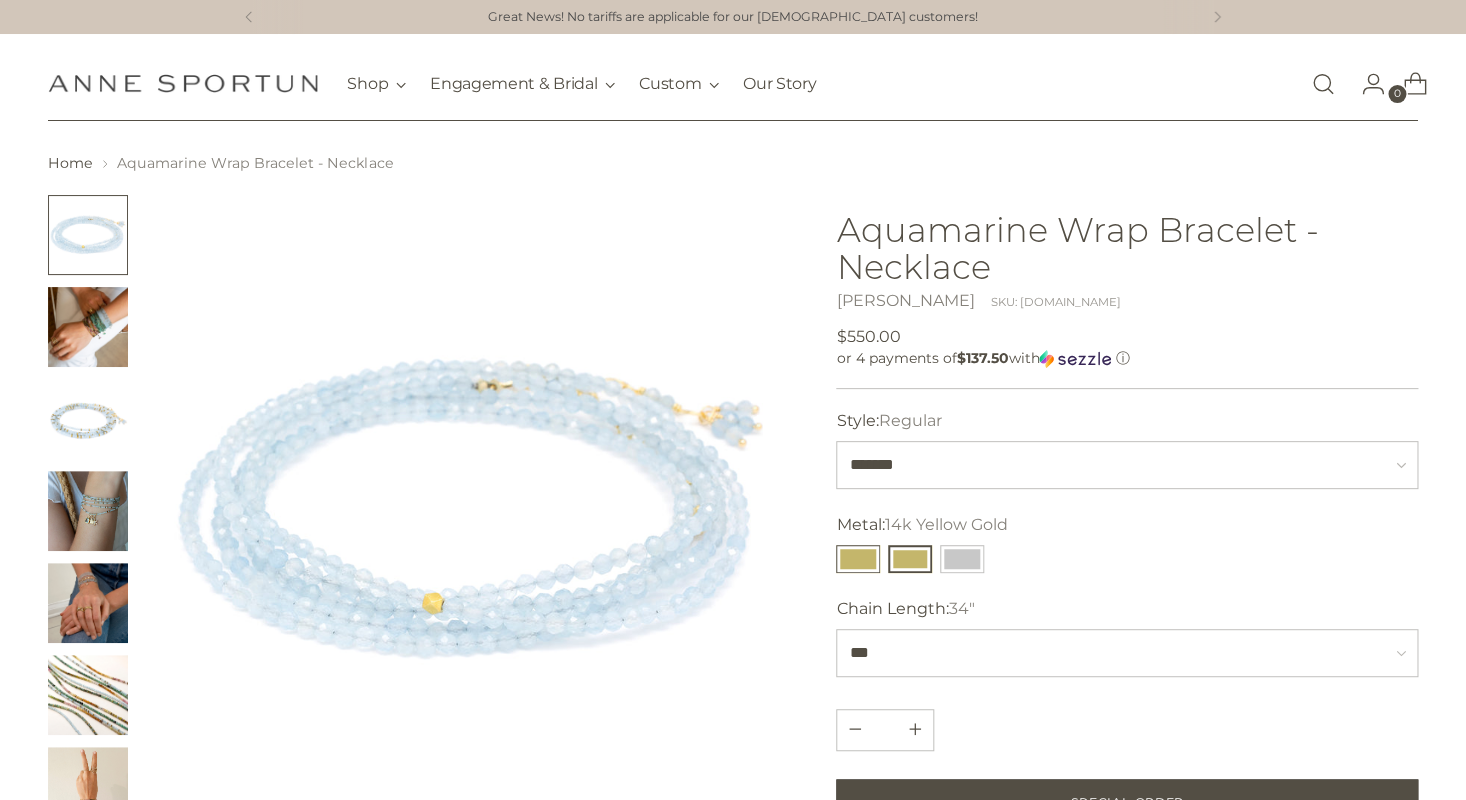 click at bounding box center (858, 559) 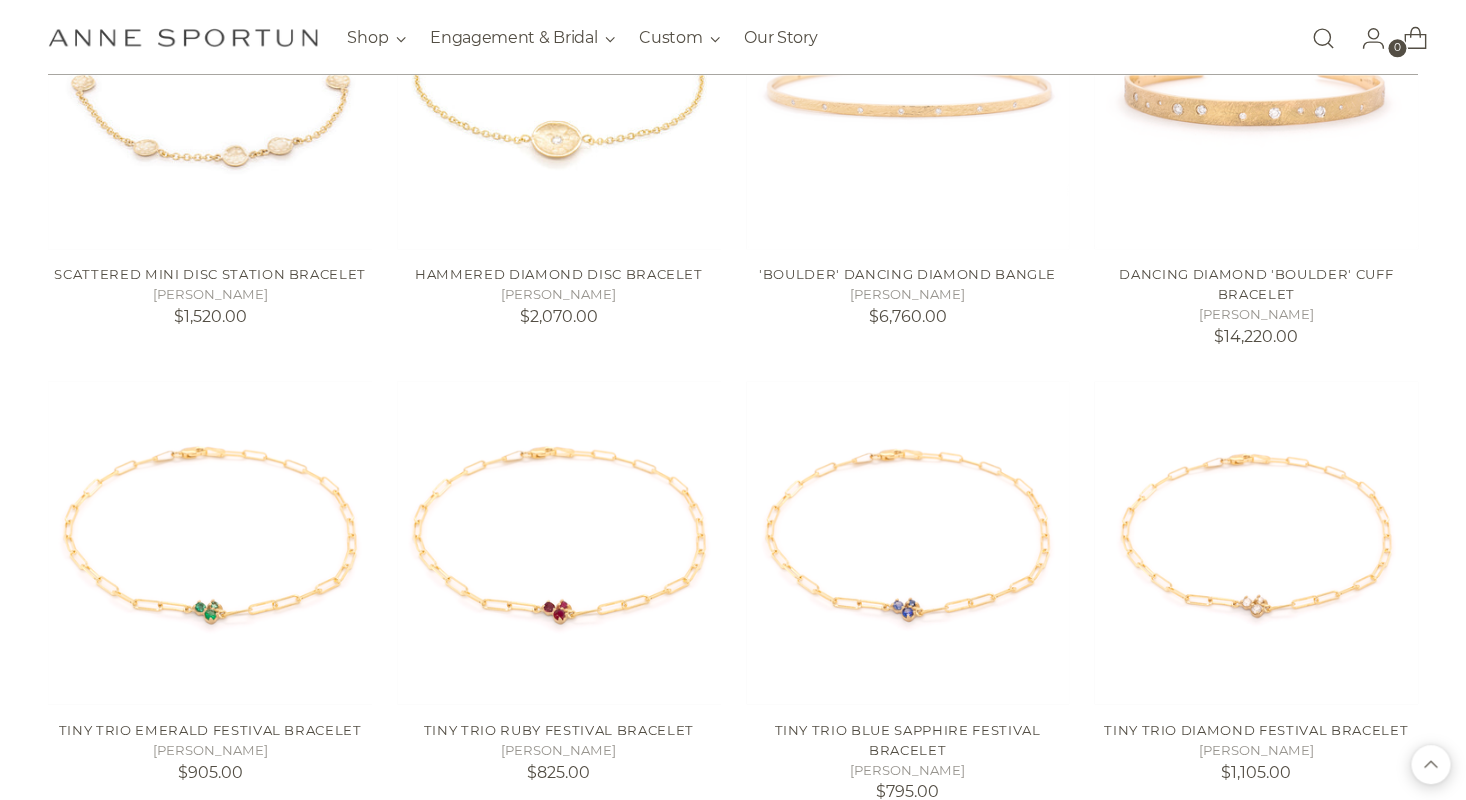 scroll, scrollTop: 7738, scrollLeft: 0, axis: vertical 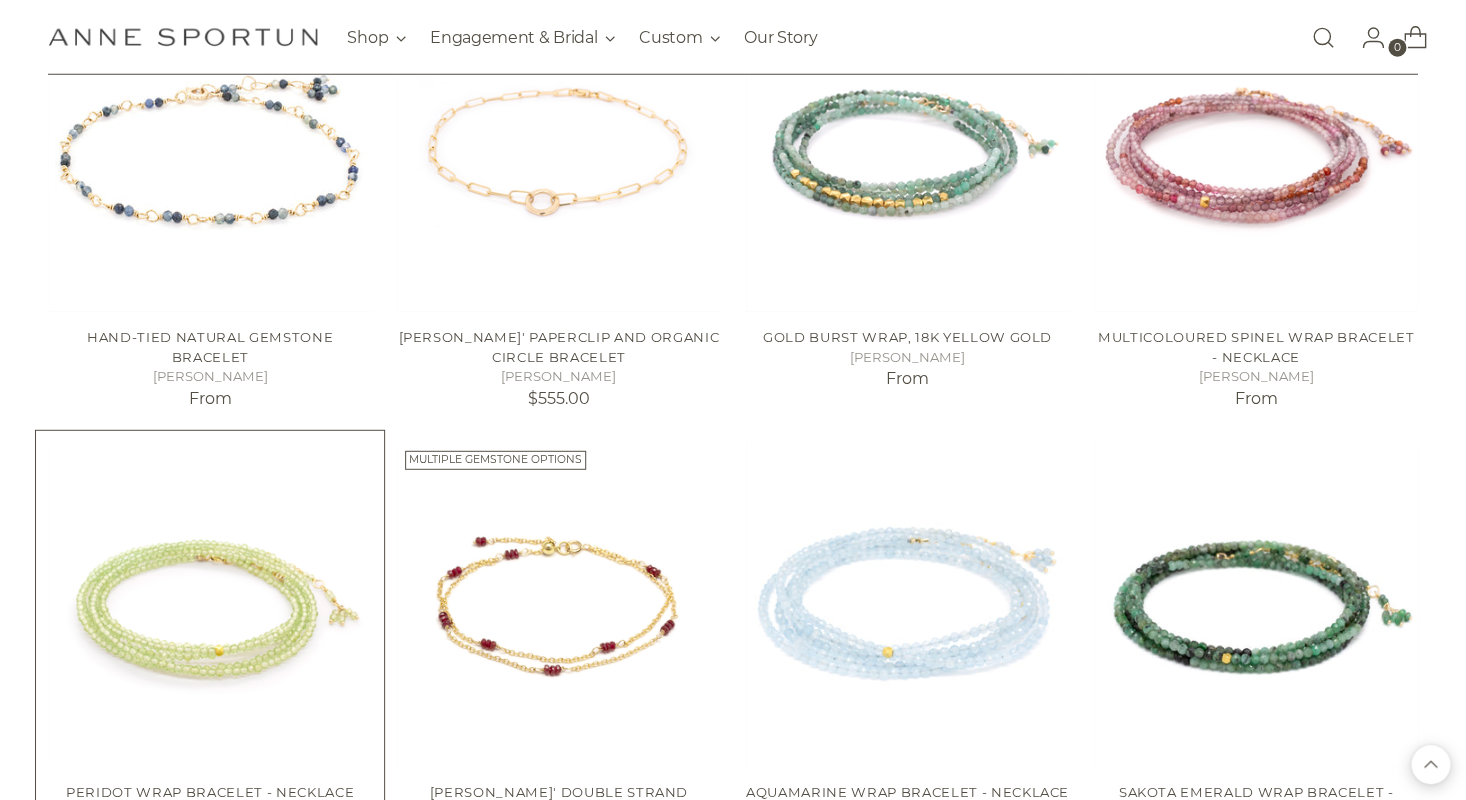 click at bounding box center (0, 0) 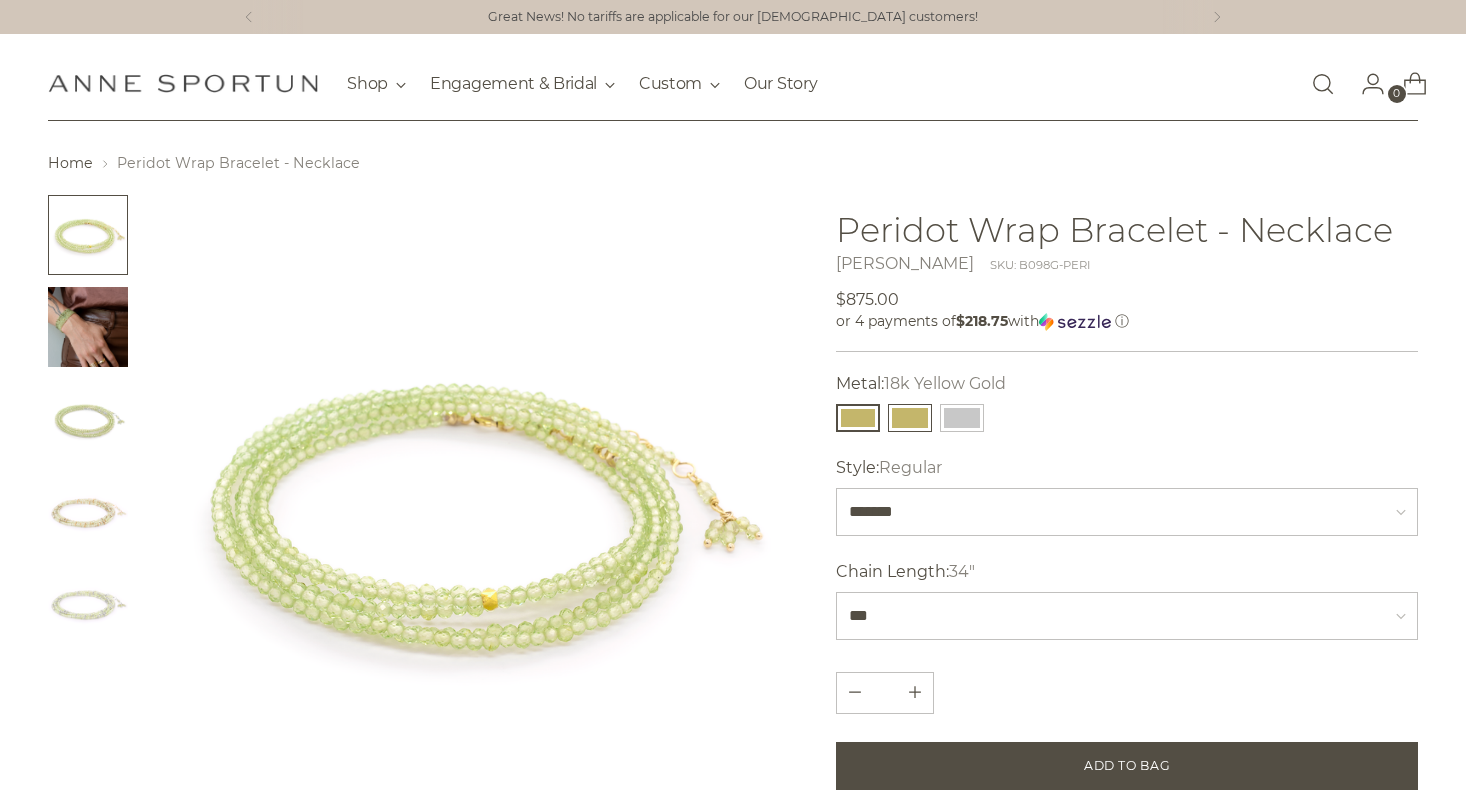 scroll, scrollTop: 0, scrollLeft: 0, axis: both 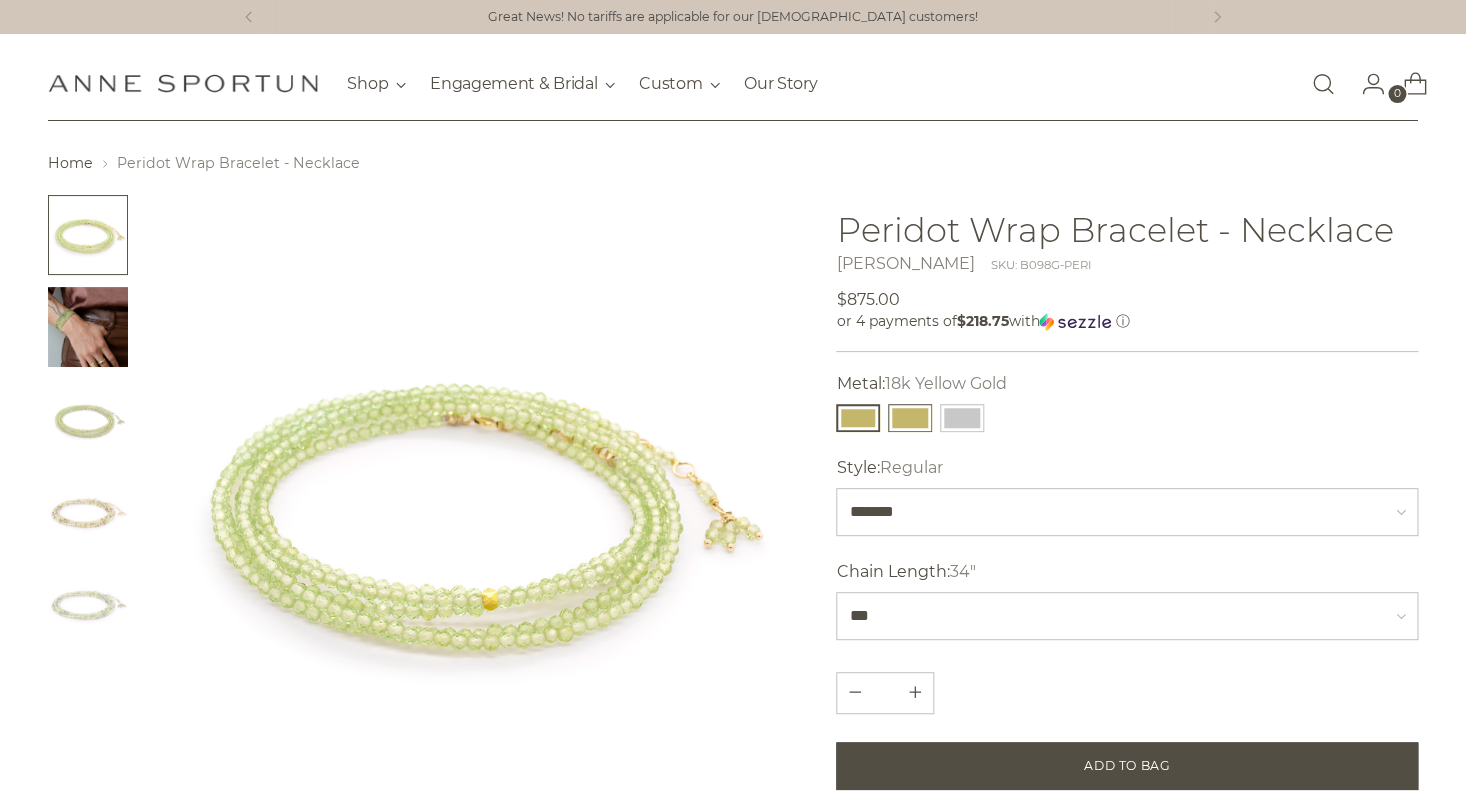 click at bounding box center [910, 418] 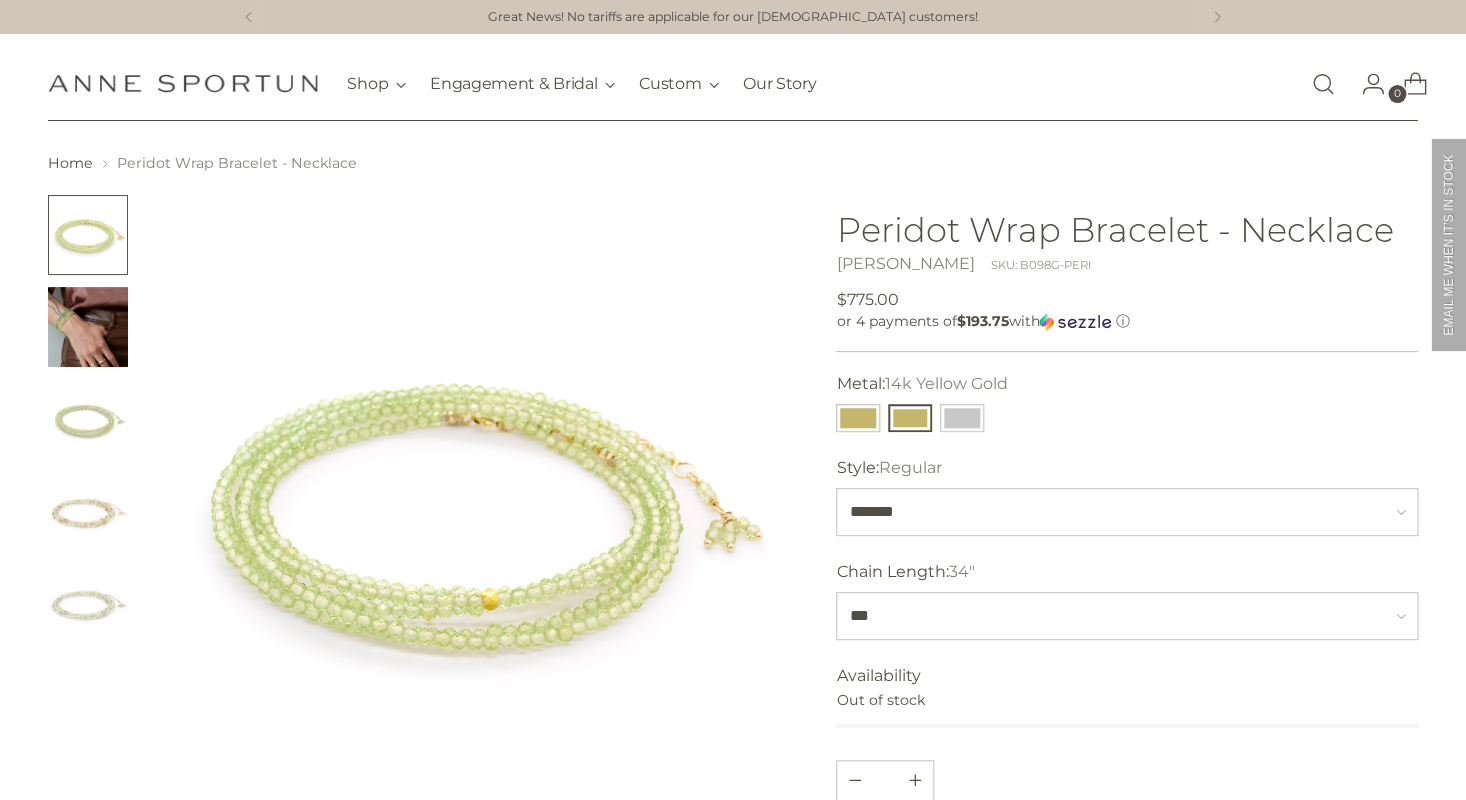 click at bounding box center (910, 418) 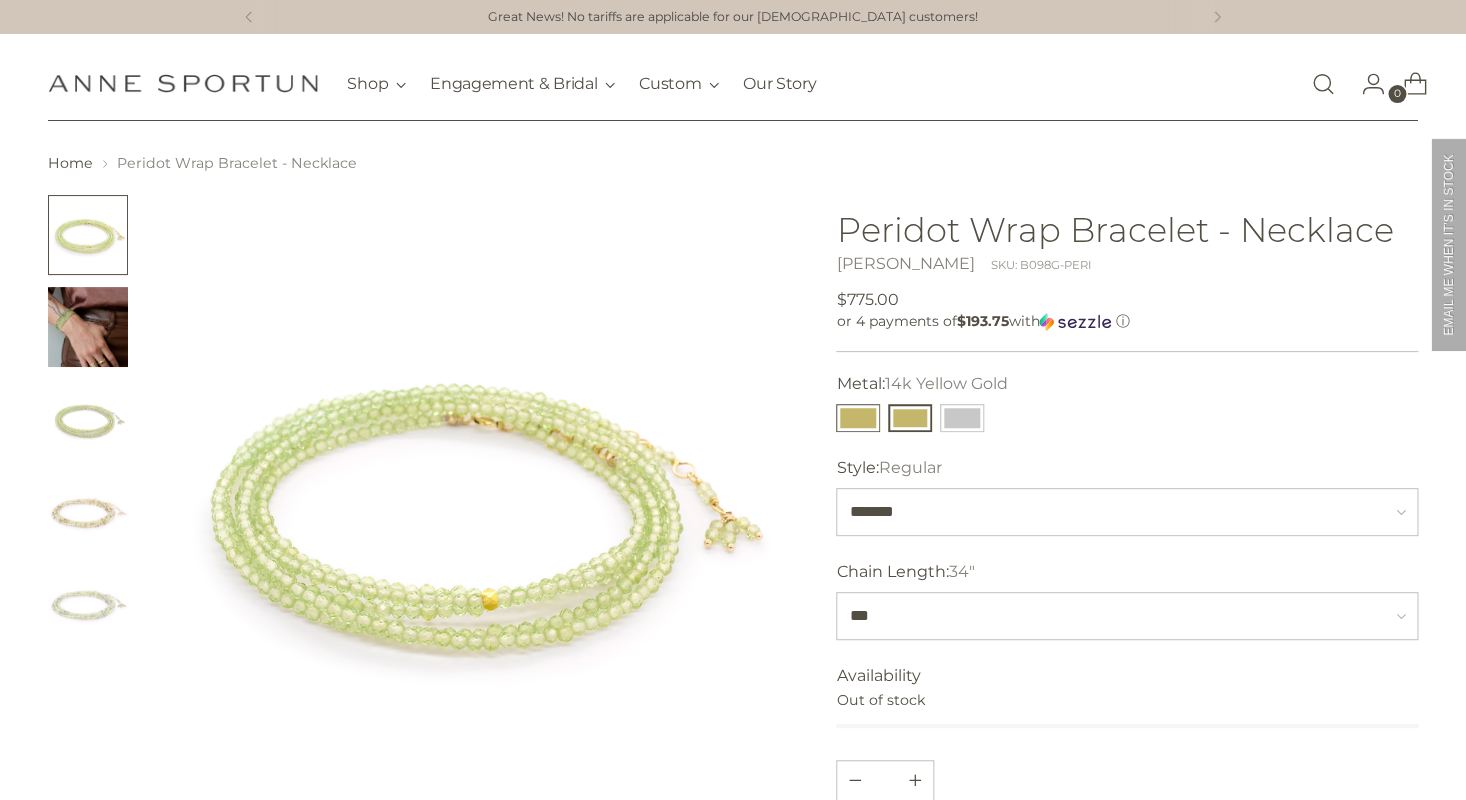 click at bounding box center [858, 418] 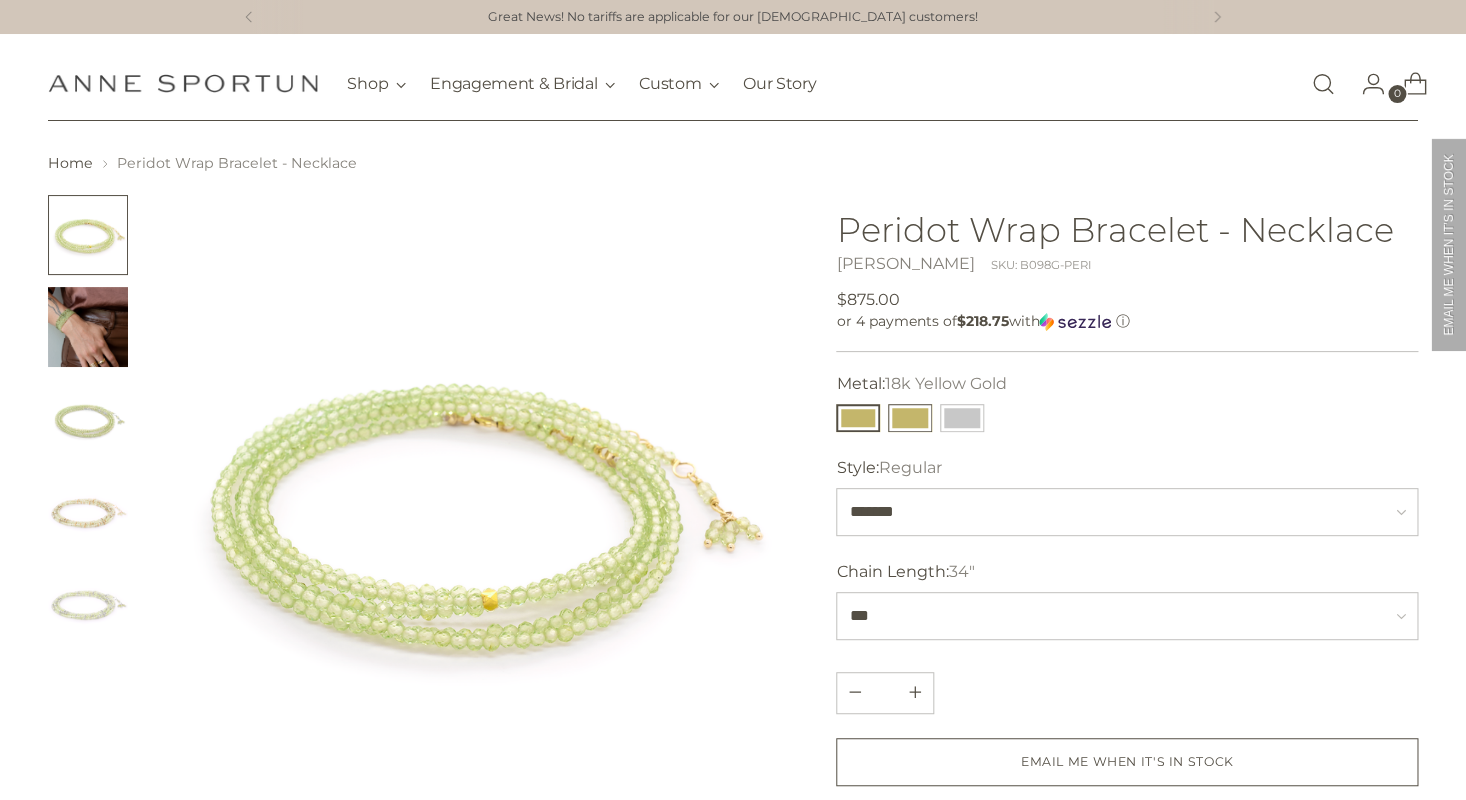 click at bounding box center [910, 418] 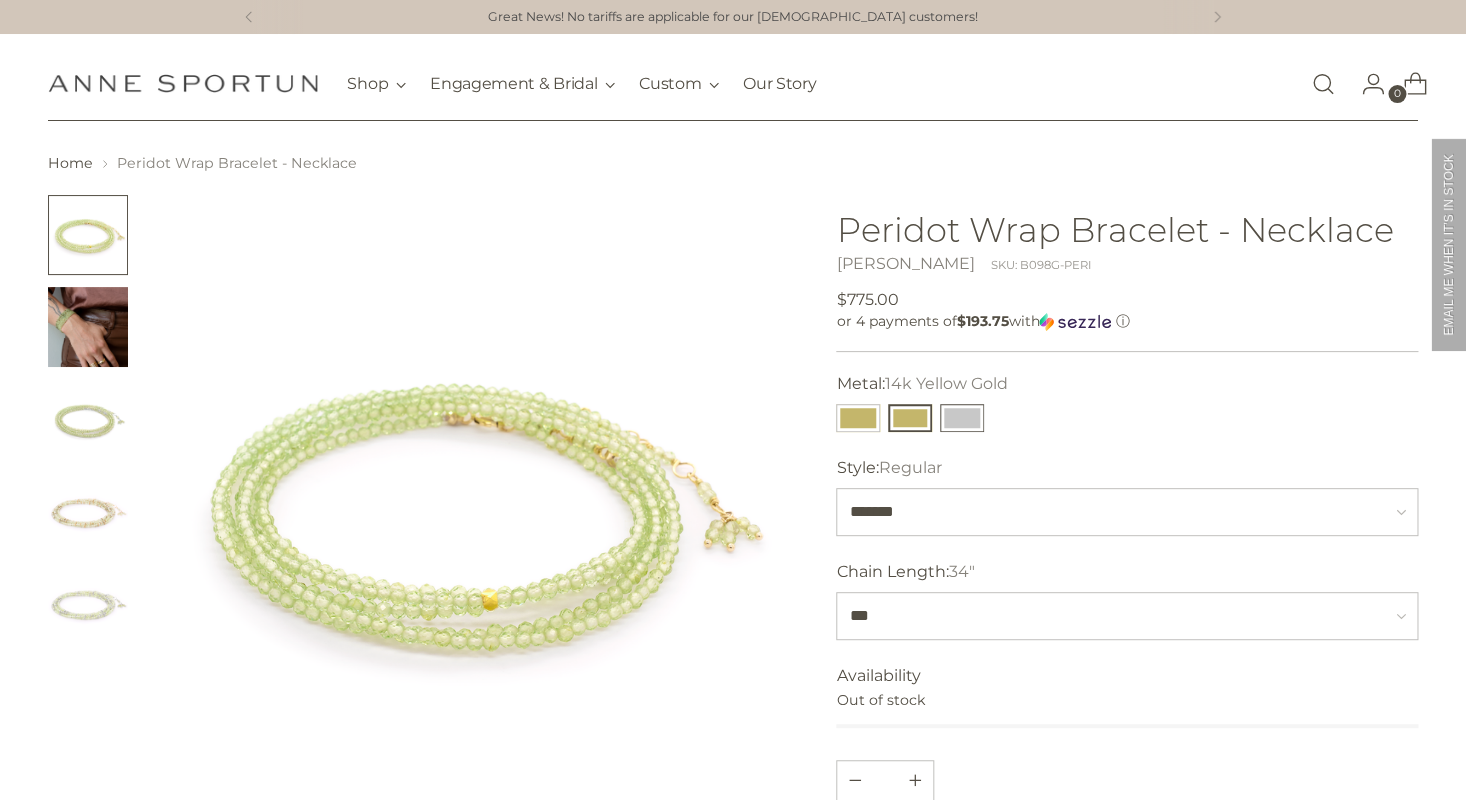 click at bounding box center [962, 418] 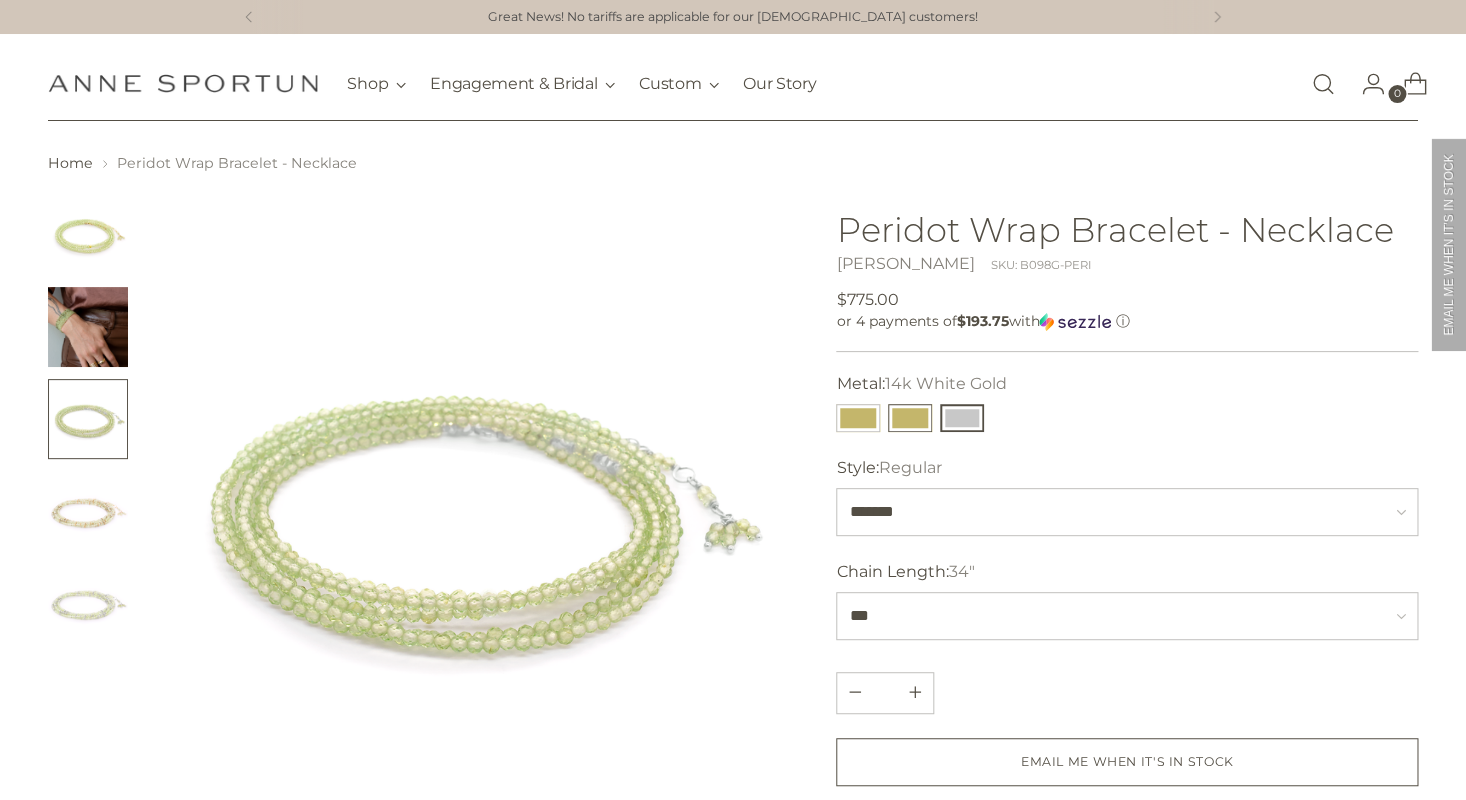 click at bounding box center [910, 418] 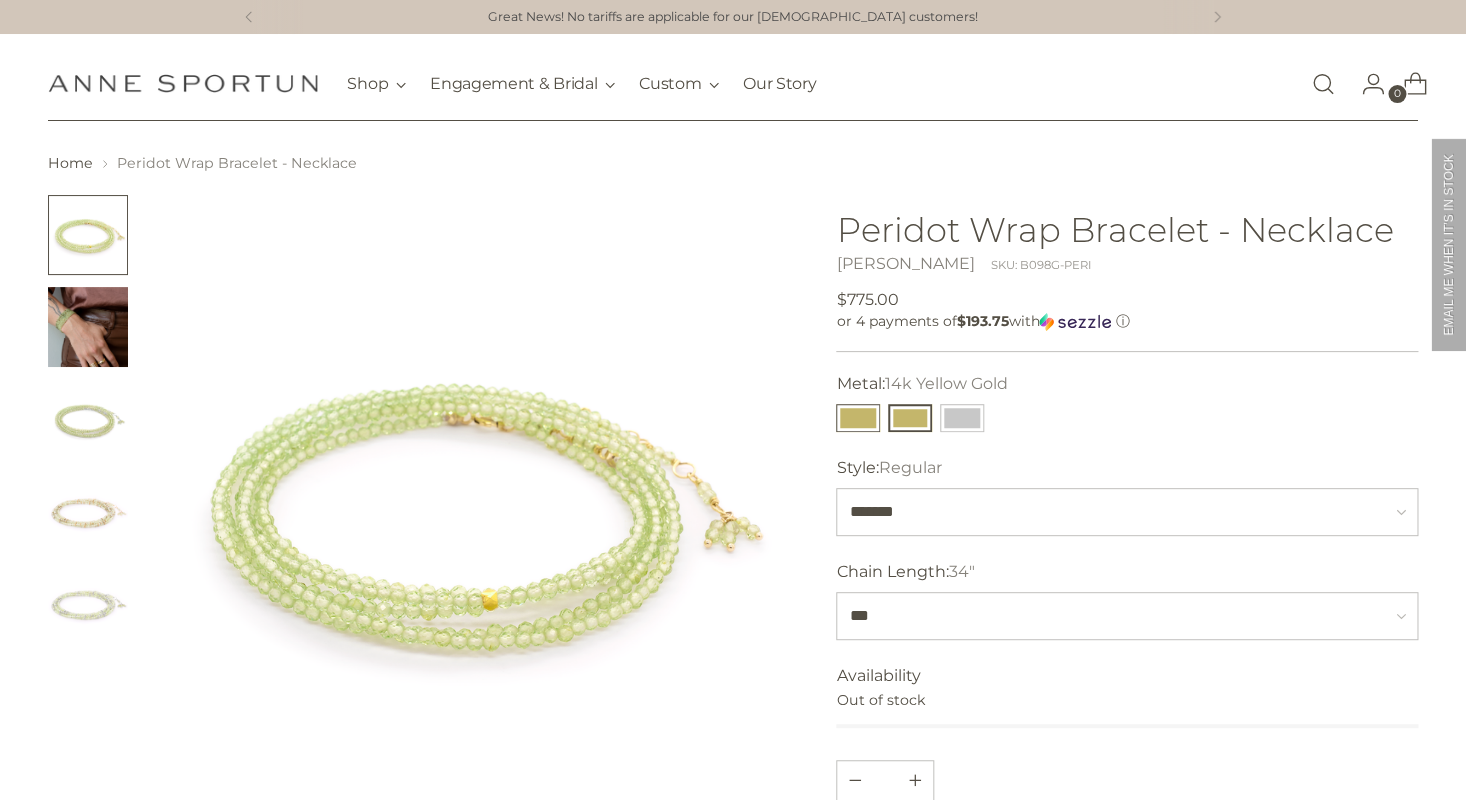 click at bounding box center (858, 418) 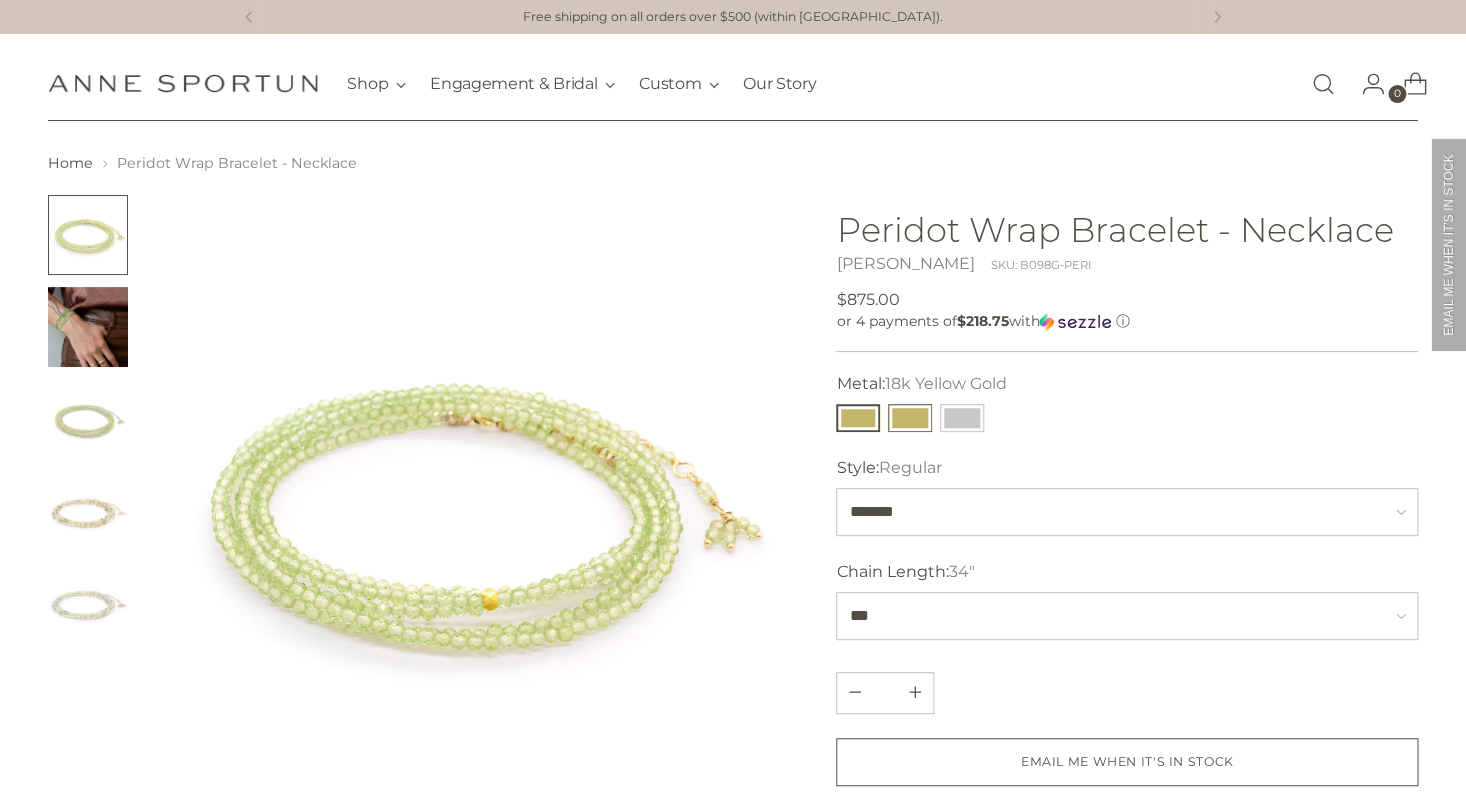 click at bounding box center [910, 418] 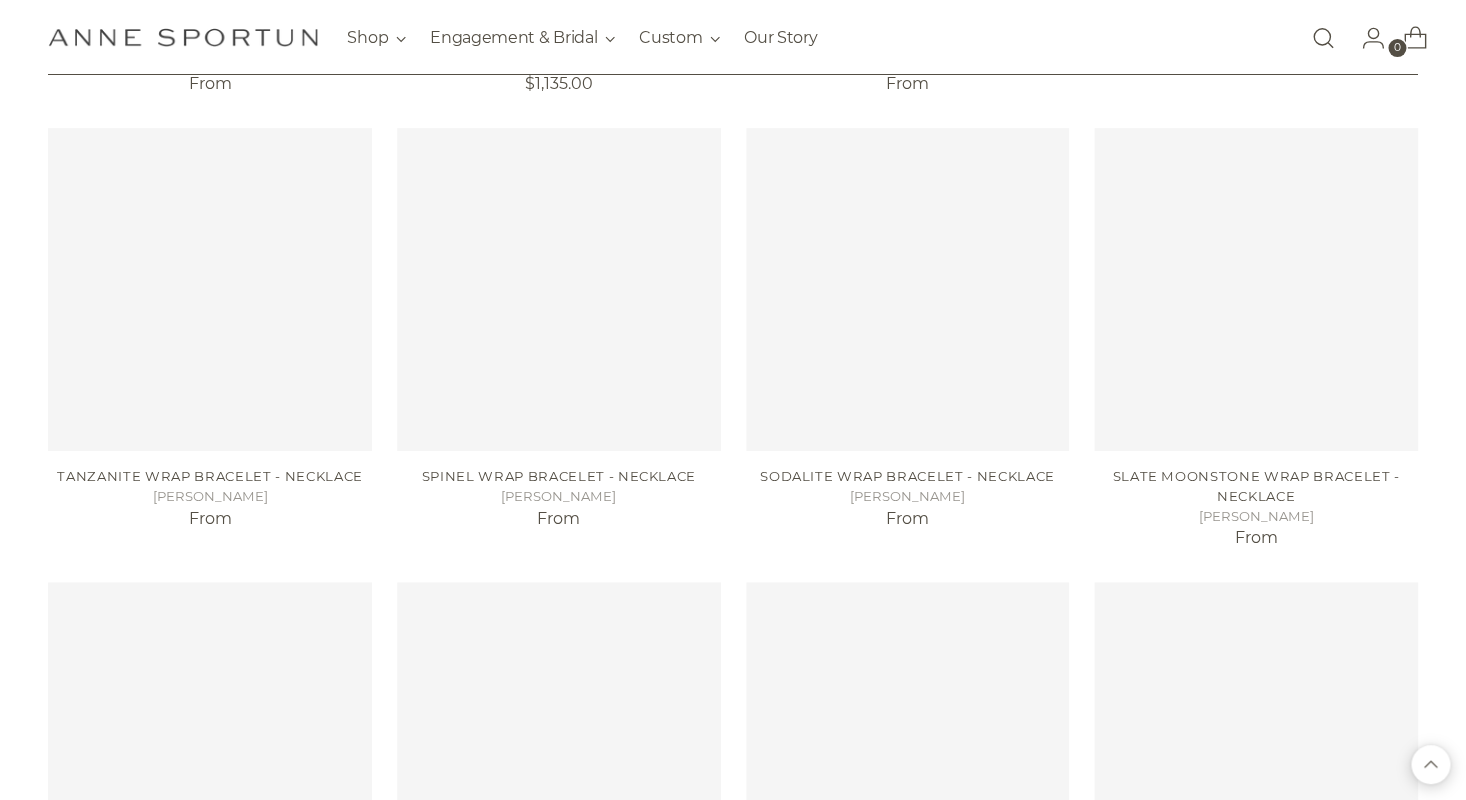 scroll, scrollTop: 8961, scrollLeft: 0, axis: vertical 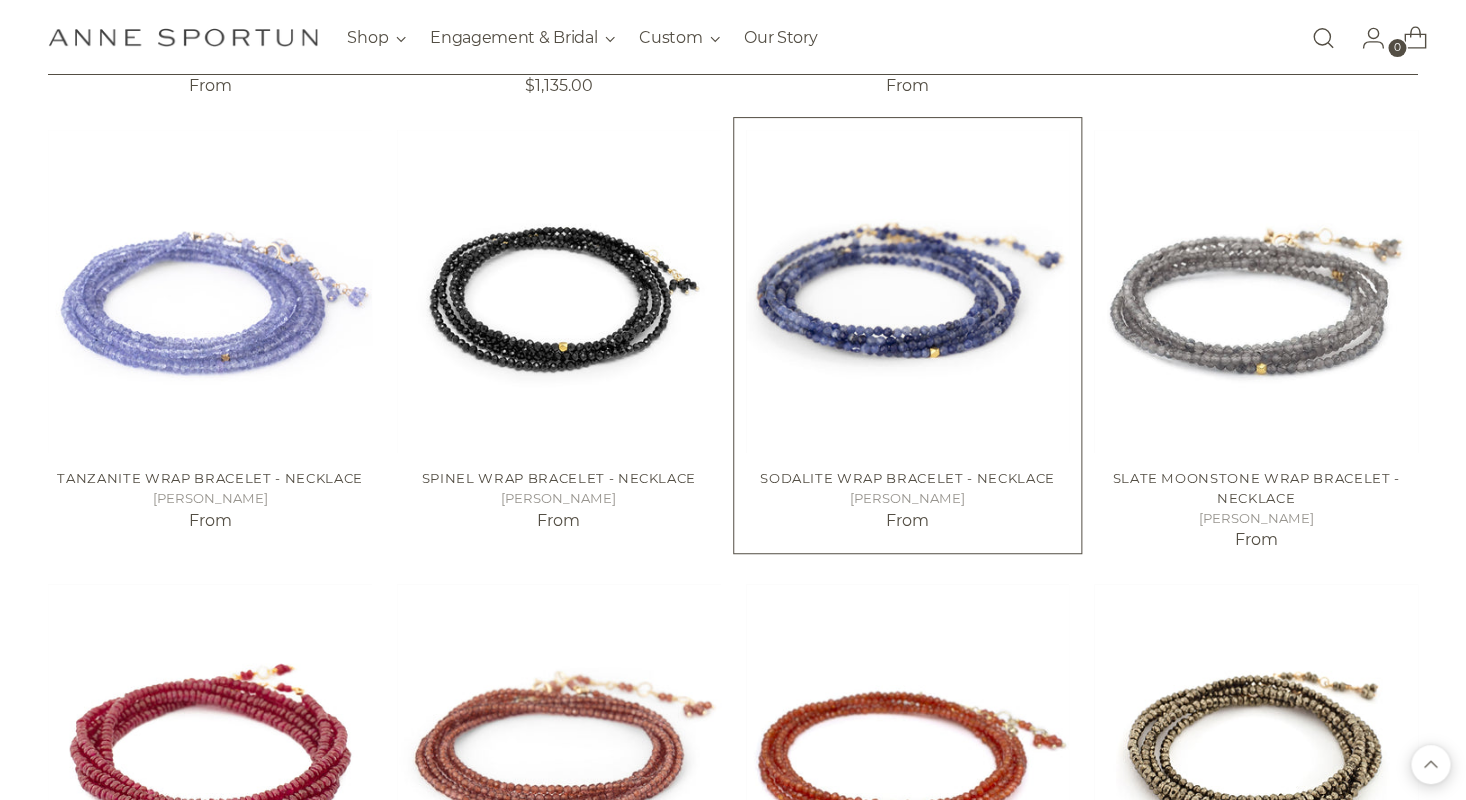 click at bounding box center [0, 0] 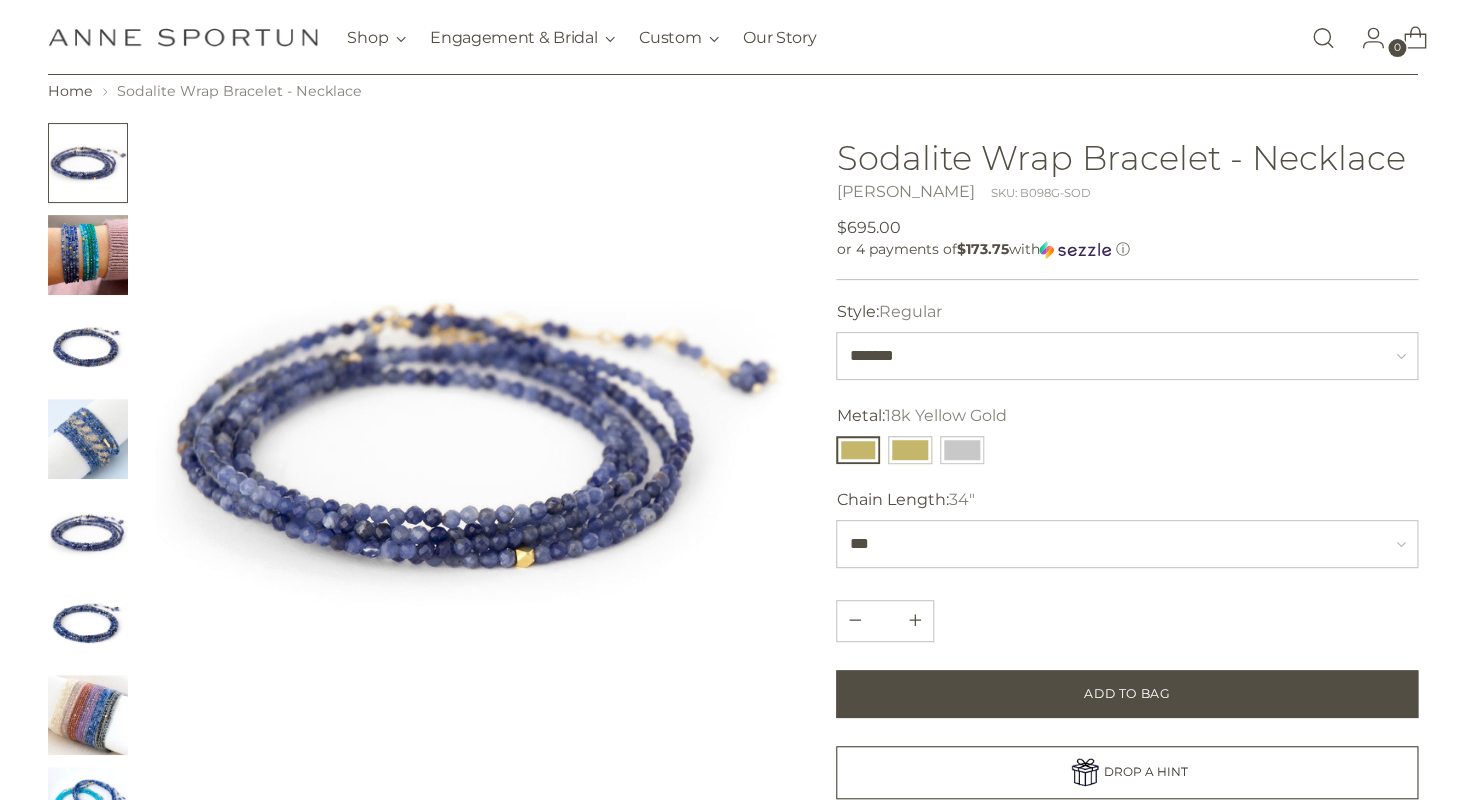 scroll, scrollTop: 72, scrollLeft: 0, axis: vertical 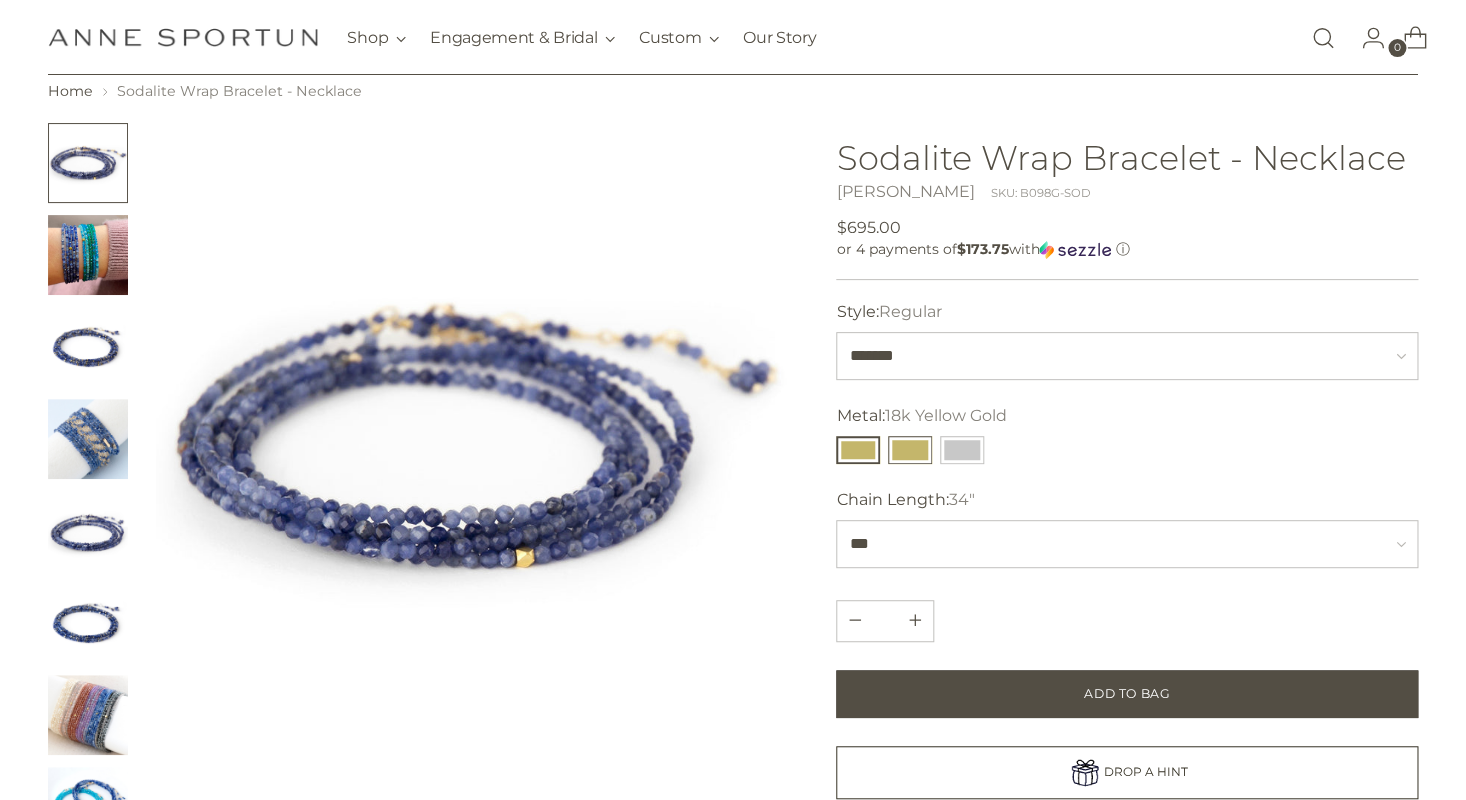 click at bounding box center (910, 450) 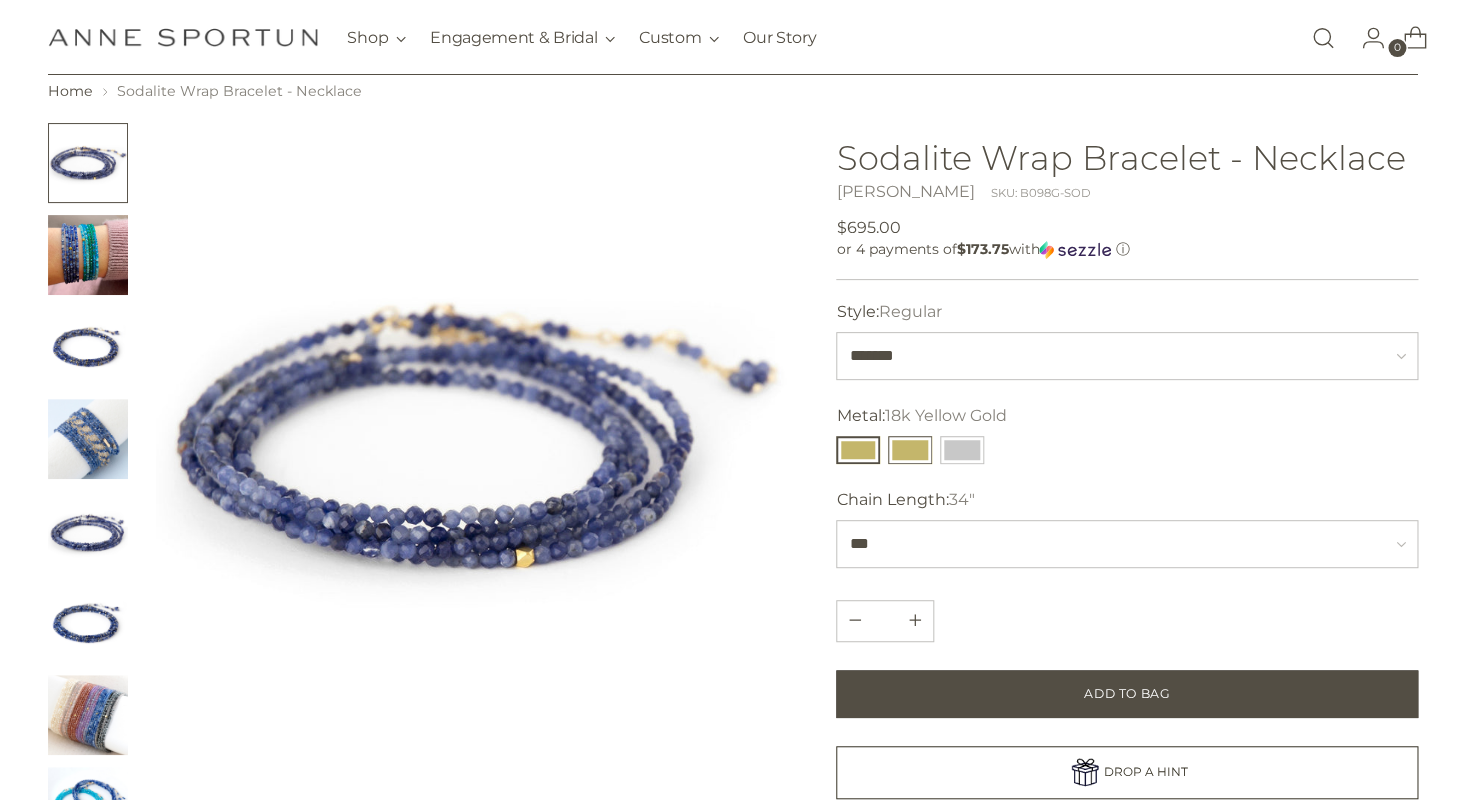 type 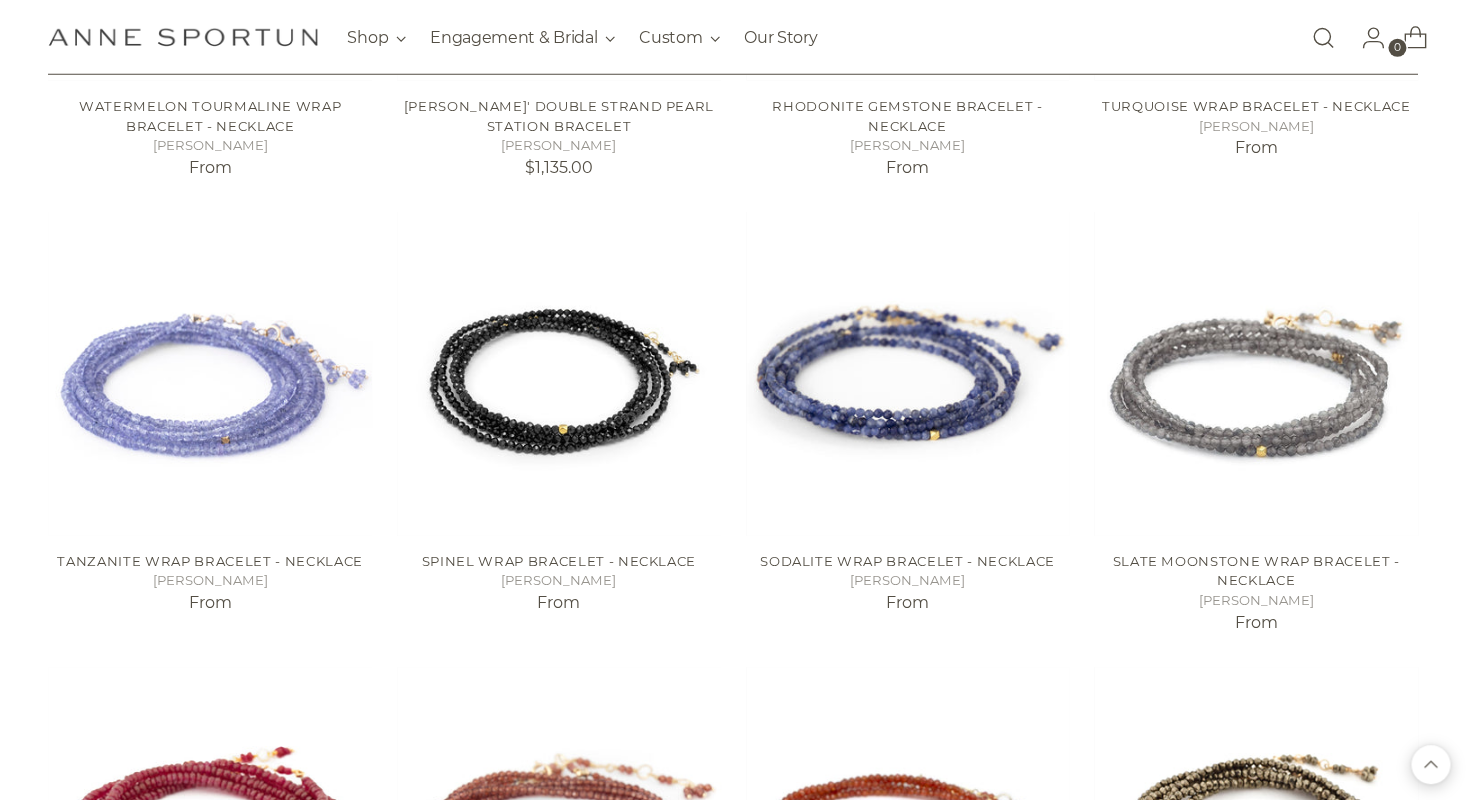 scroll, scrollTop: 5528, scrollLeft: 0, axis: vertical 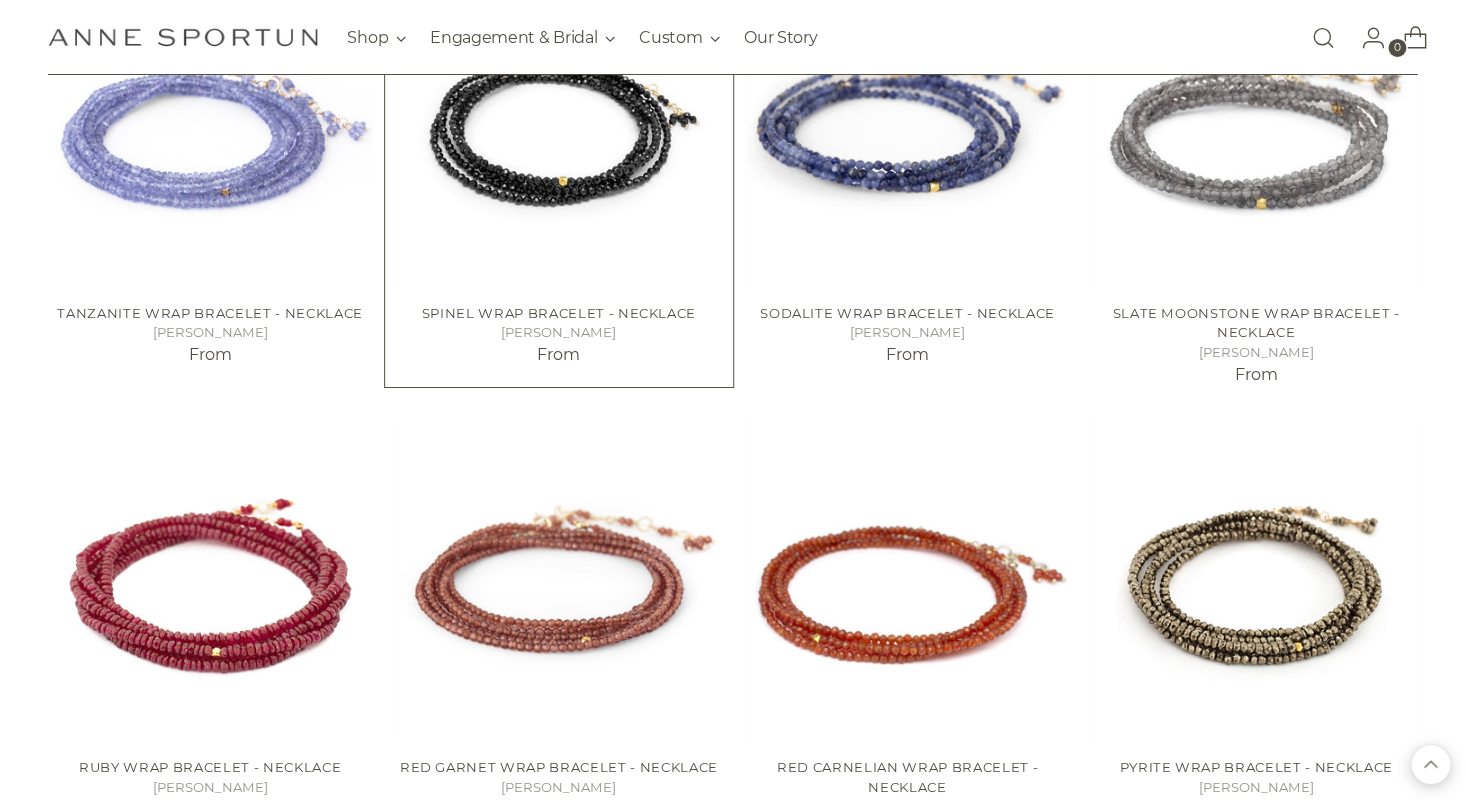 click at bounding box center (0, 0) 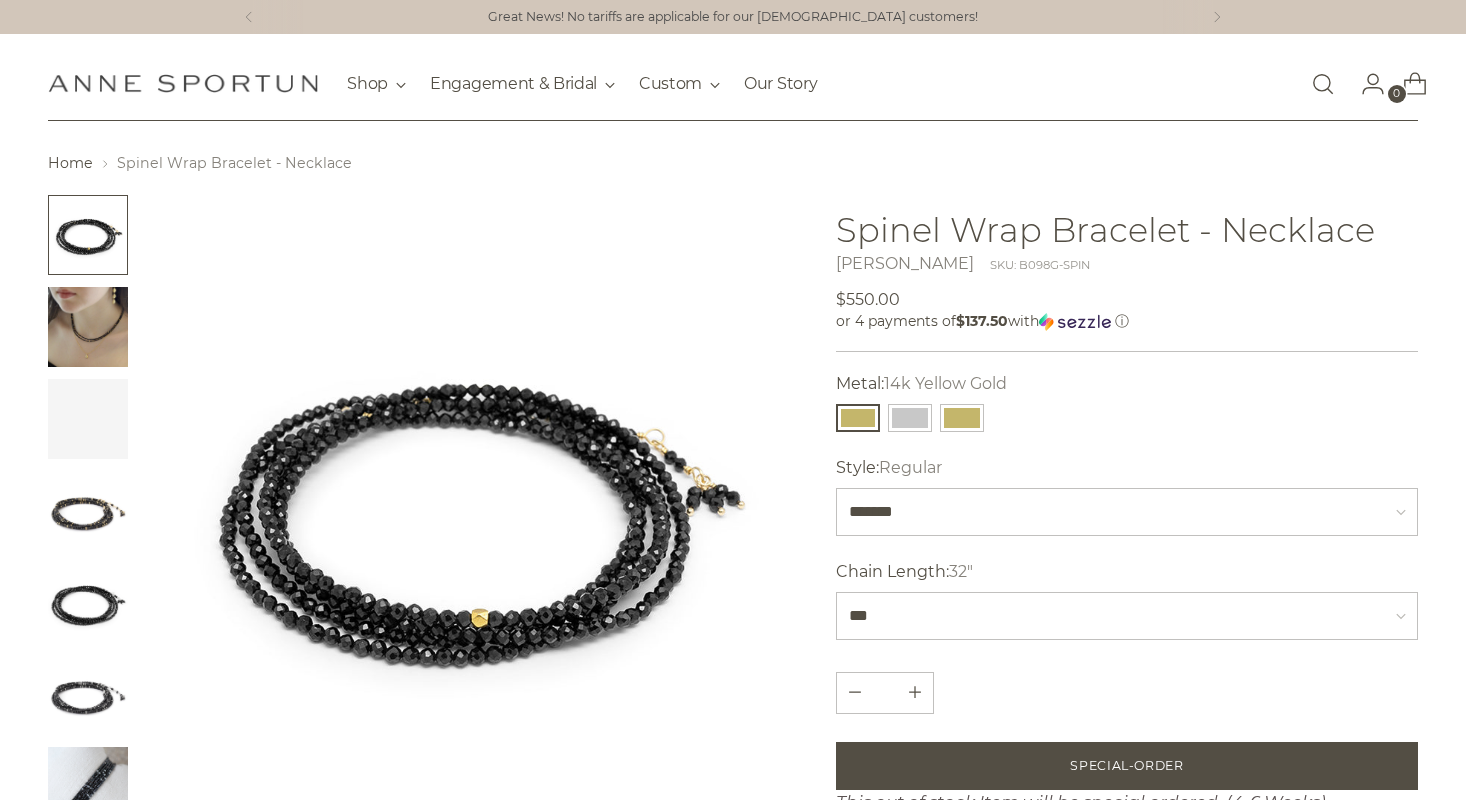 scroll, scrollTop: 0, scrollLeft: 0, axis: both 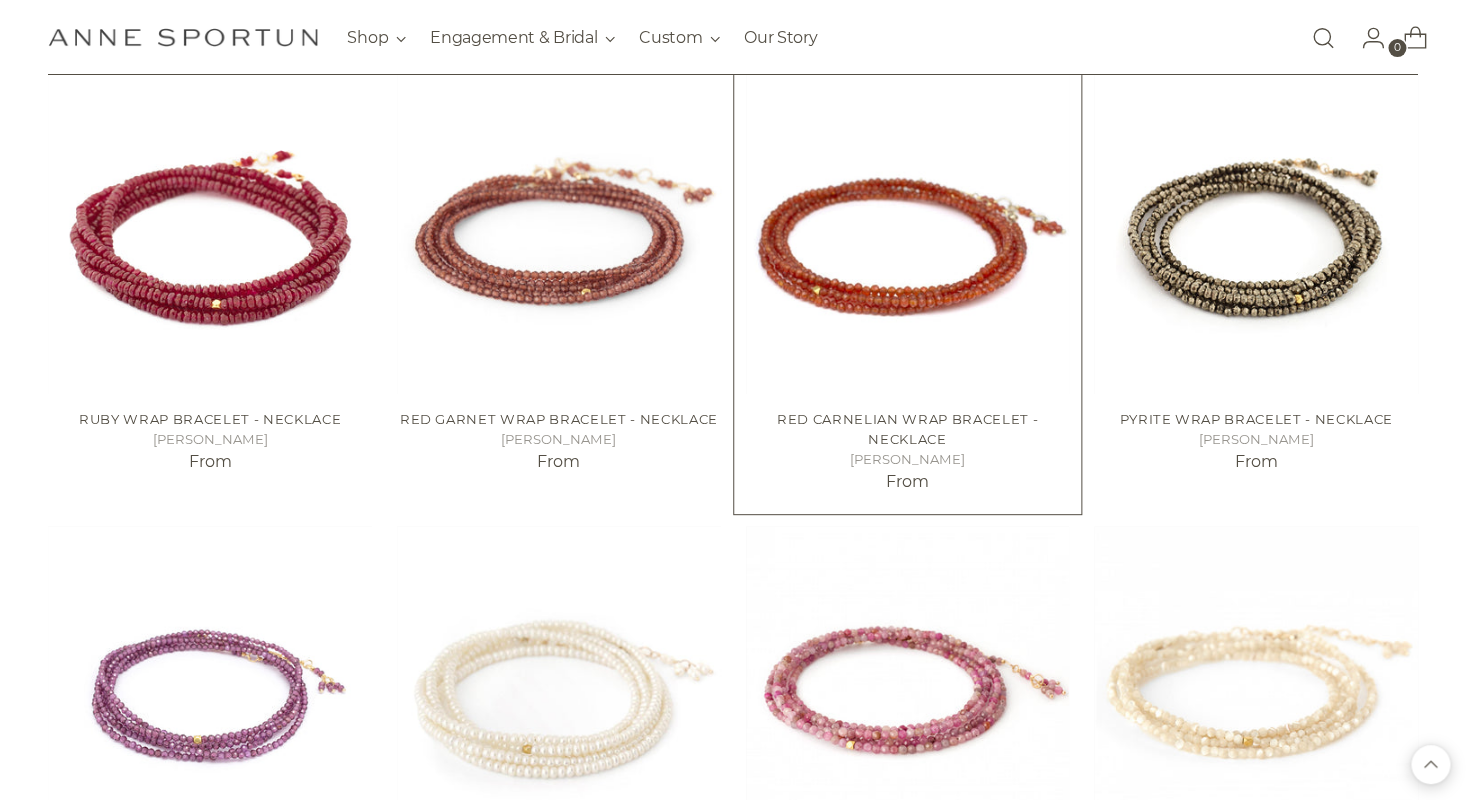 click at bounding box center (0, 0) 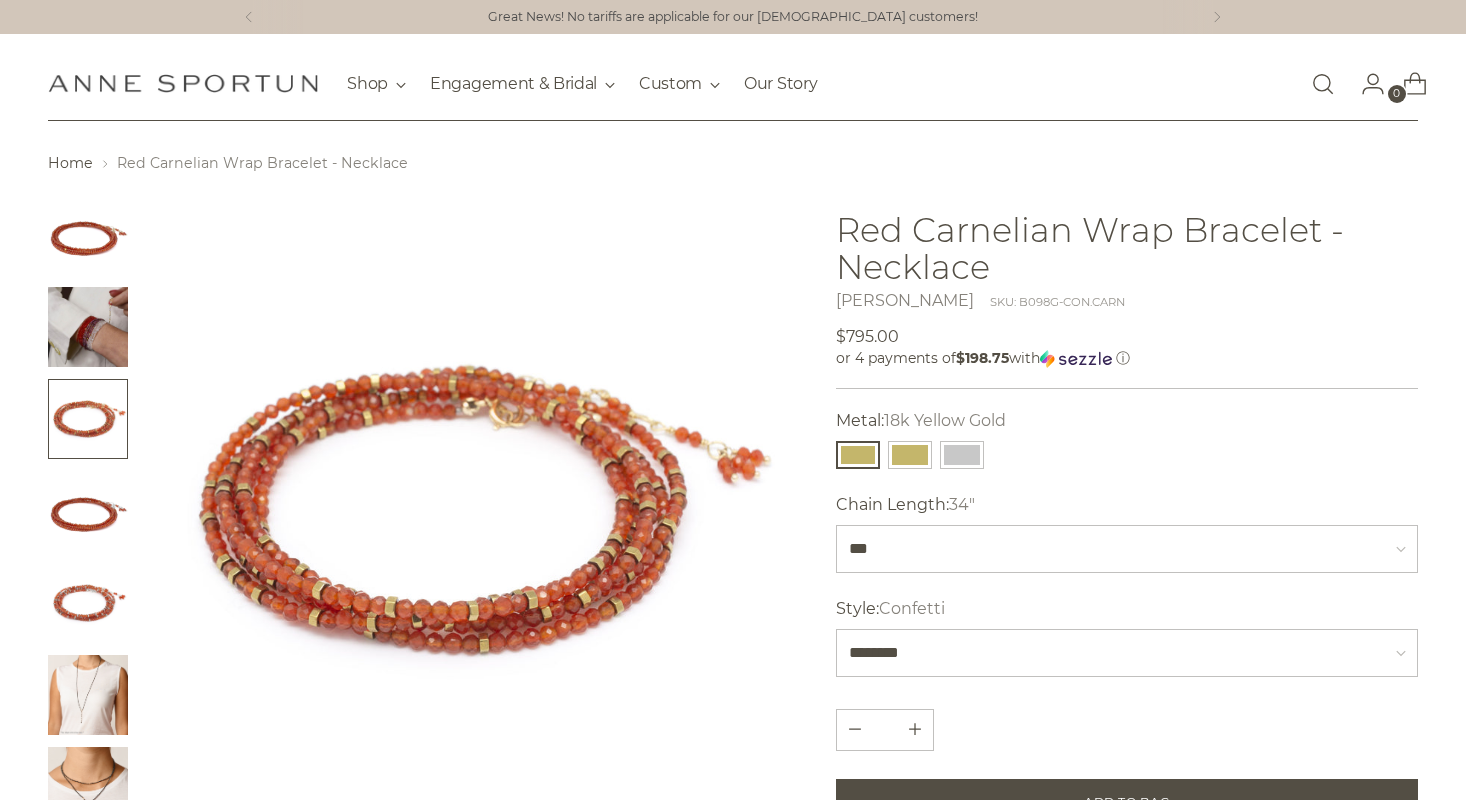 scroll, scrollTop: 130, scrollLeft: 0, axis: vertical 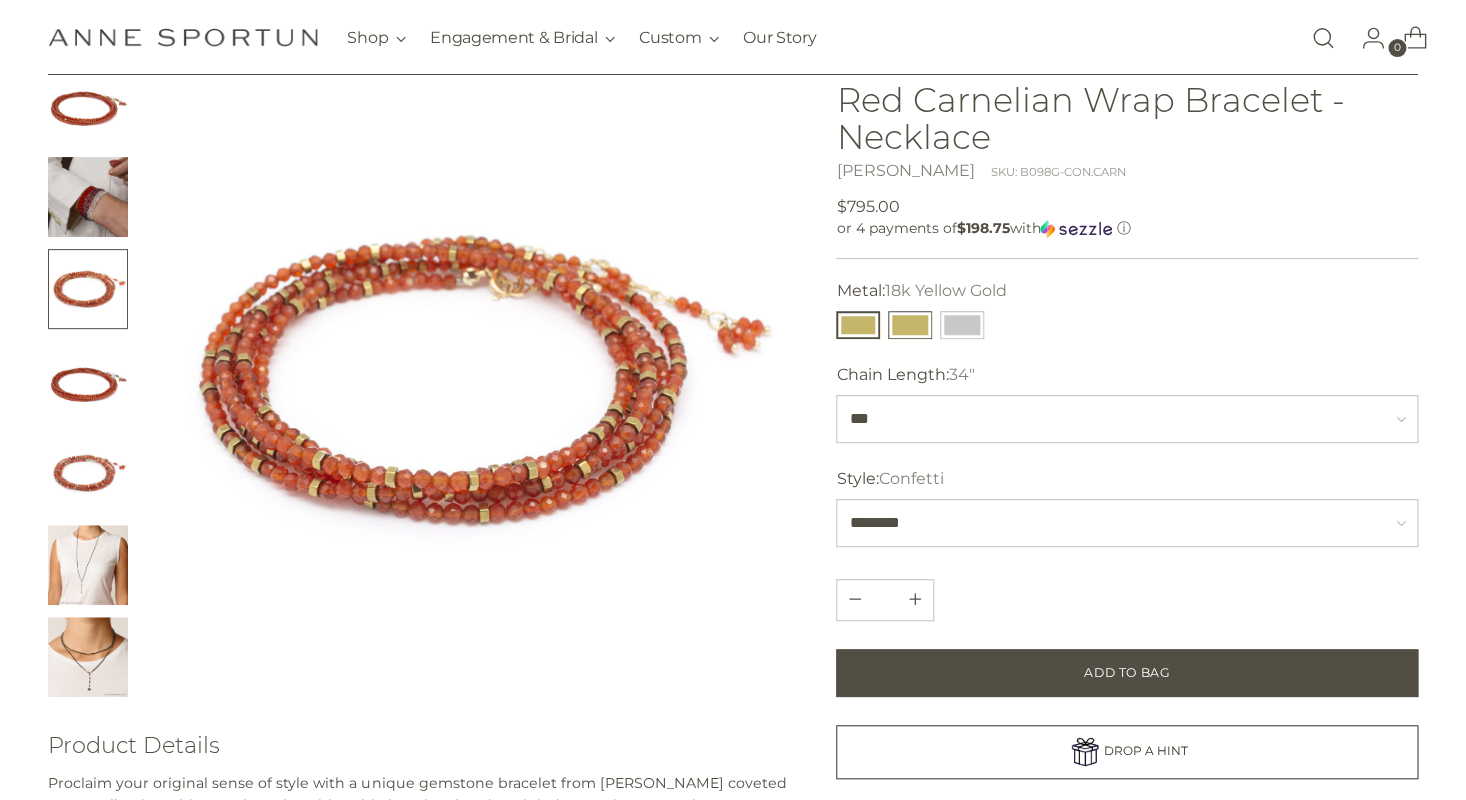 click at bounding box center [910, 325] 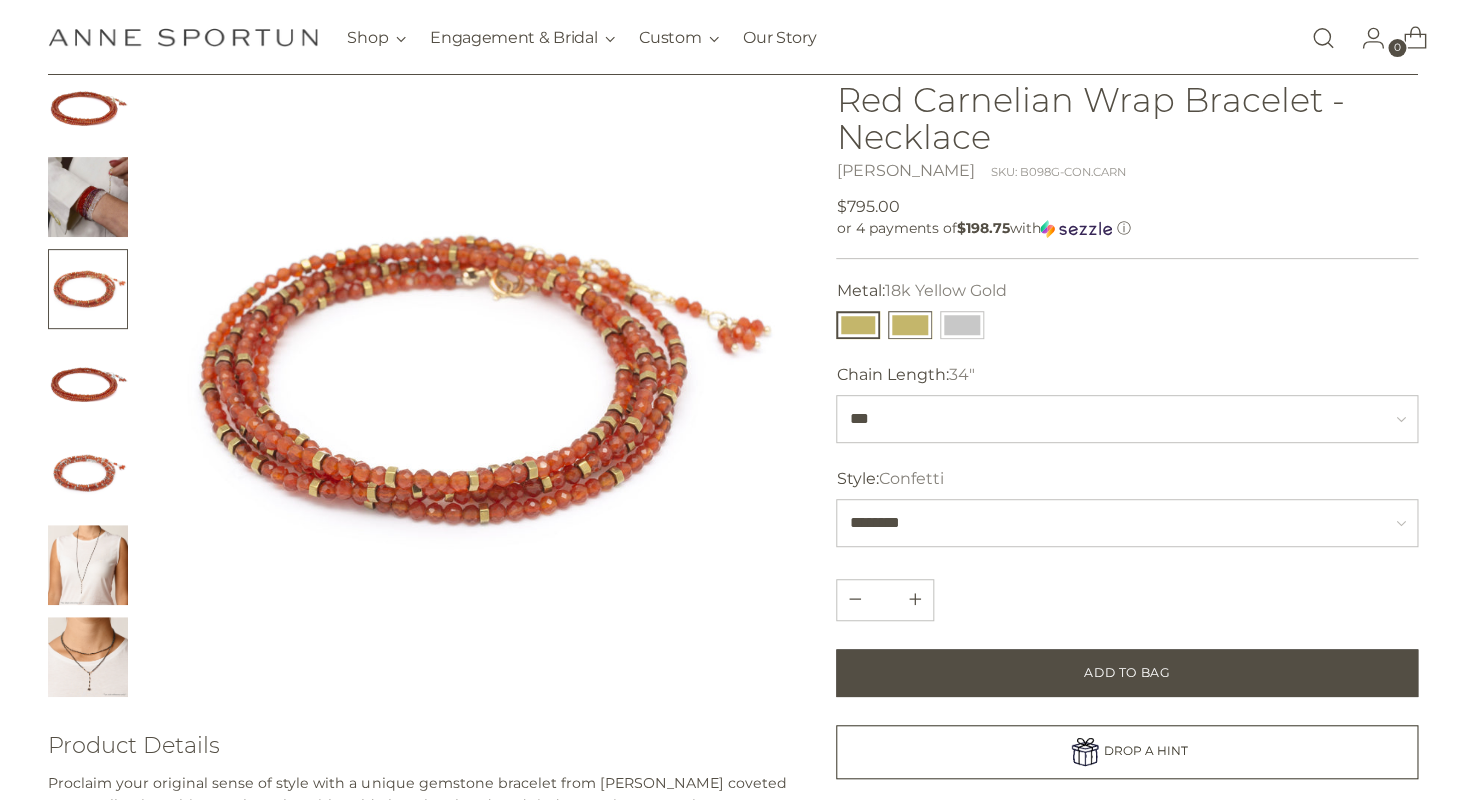 type 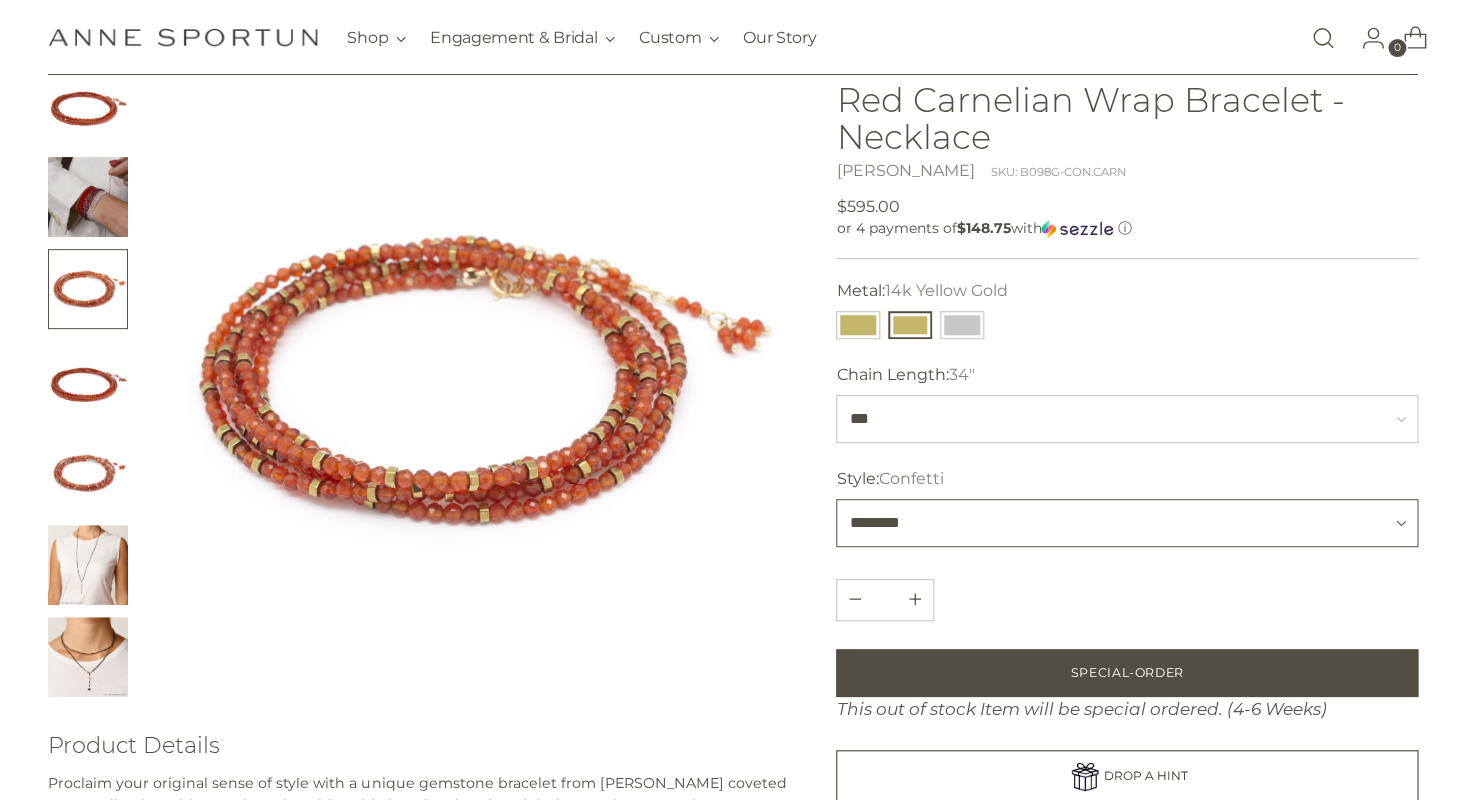select on "*******" 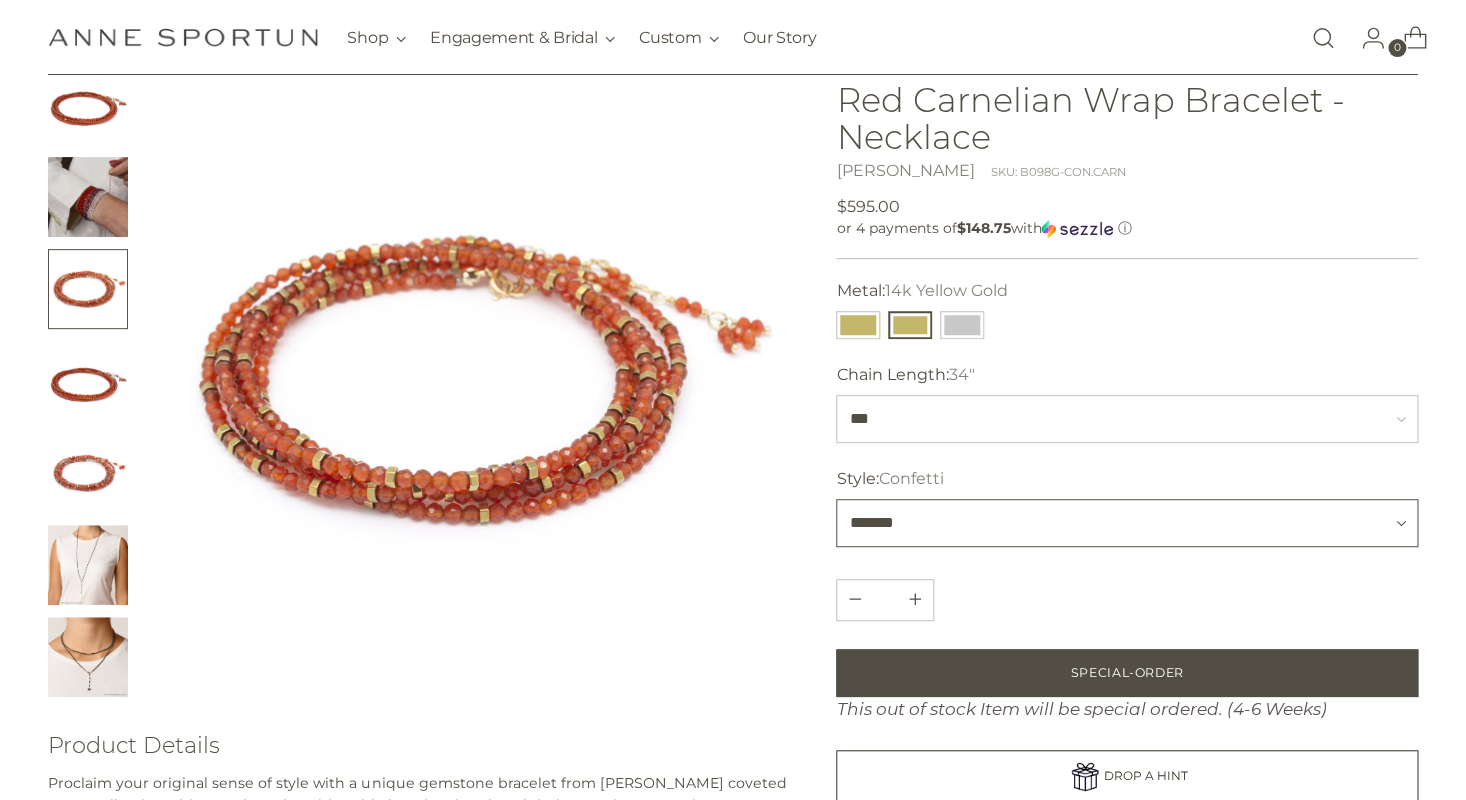 click on "*******" at bounding box center (0, 0) 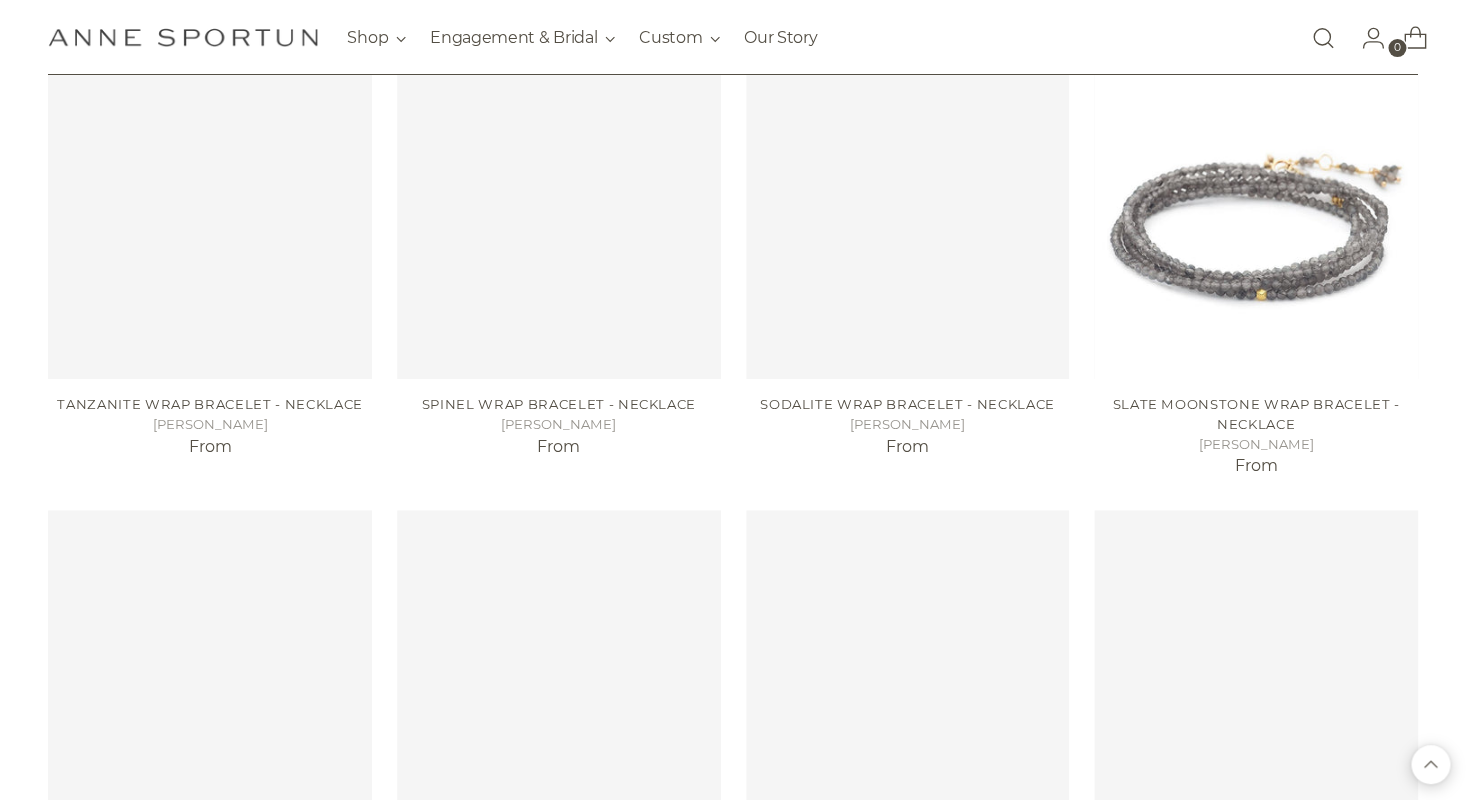 scroll, scrollTop: 9034, scrollLeft: 0, axis: vertical 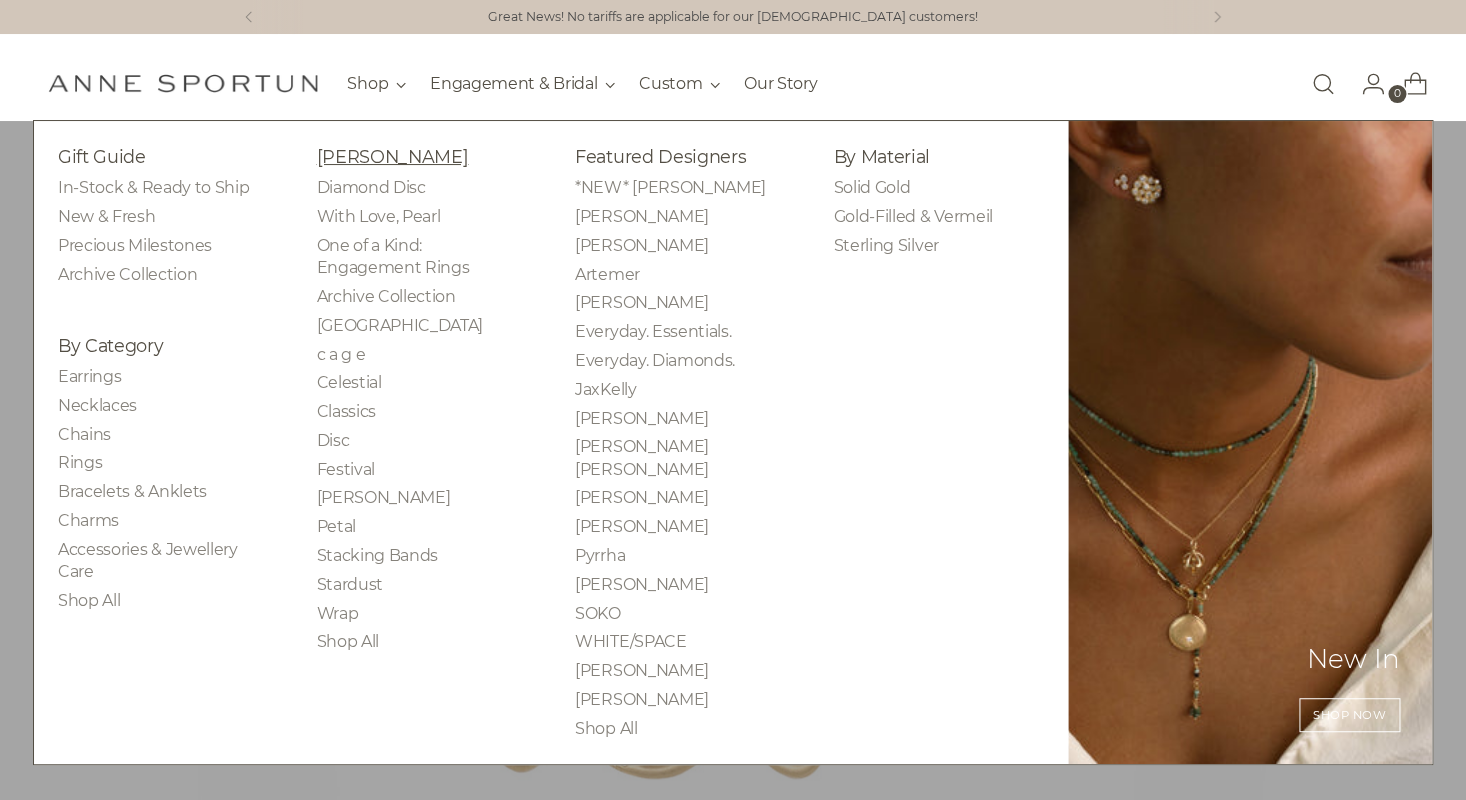 click on "[PERSON_NAME]" at bounding box center (392, 156) 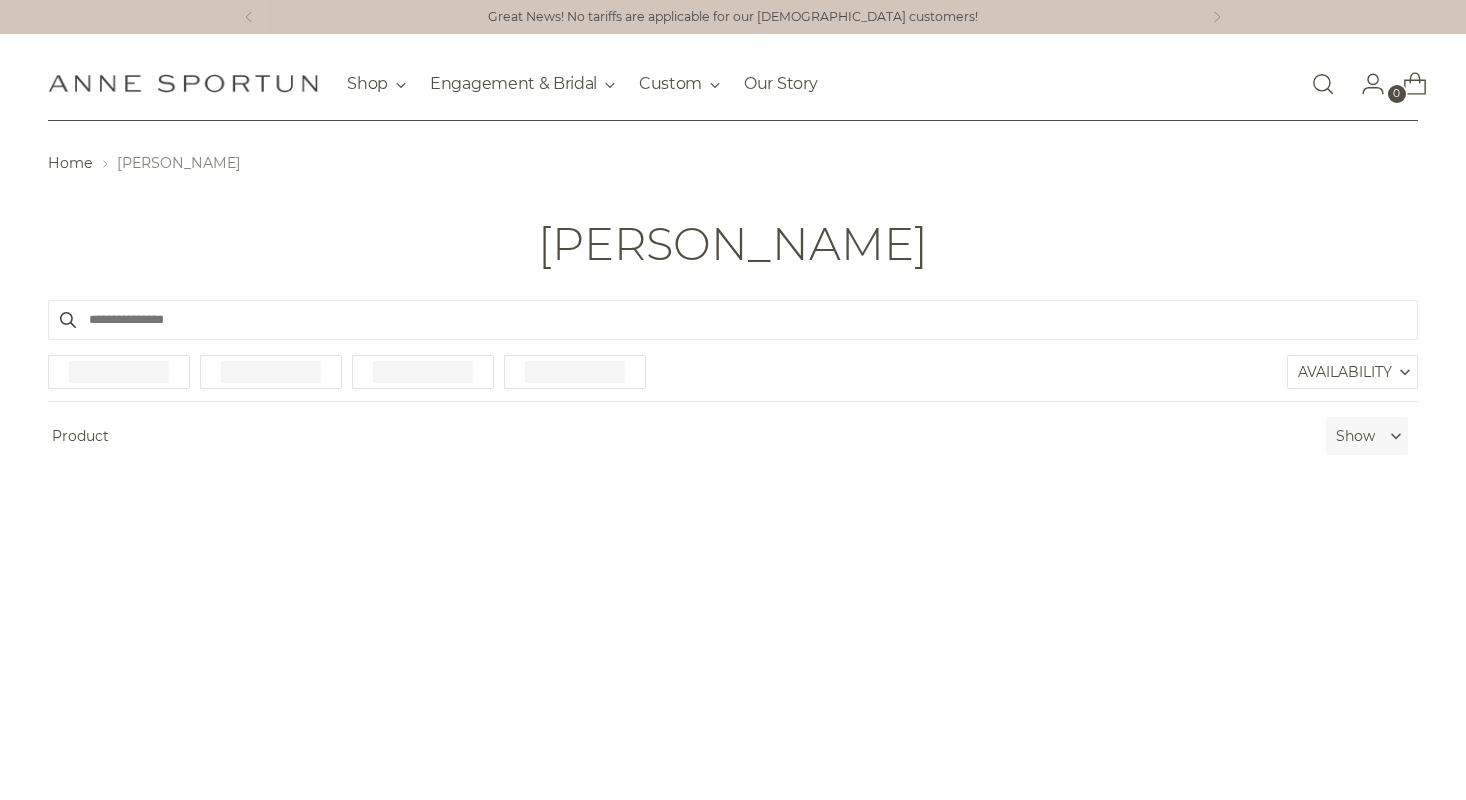scroll, scrollTop: 0, scrollLeft: 0, axis: both 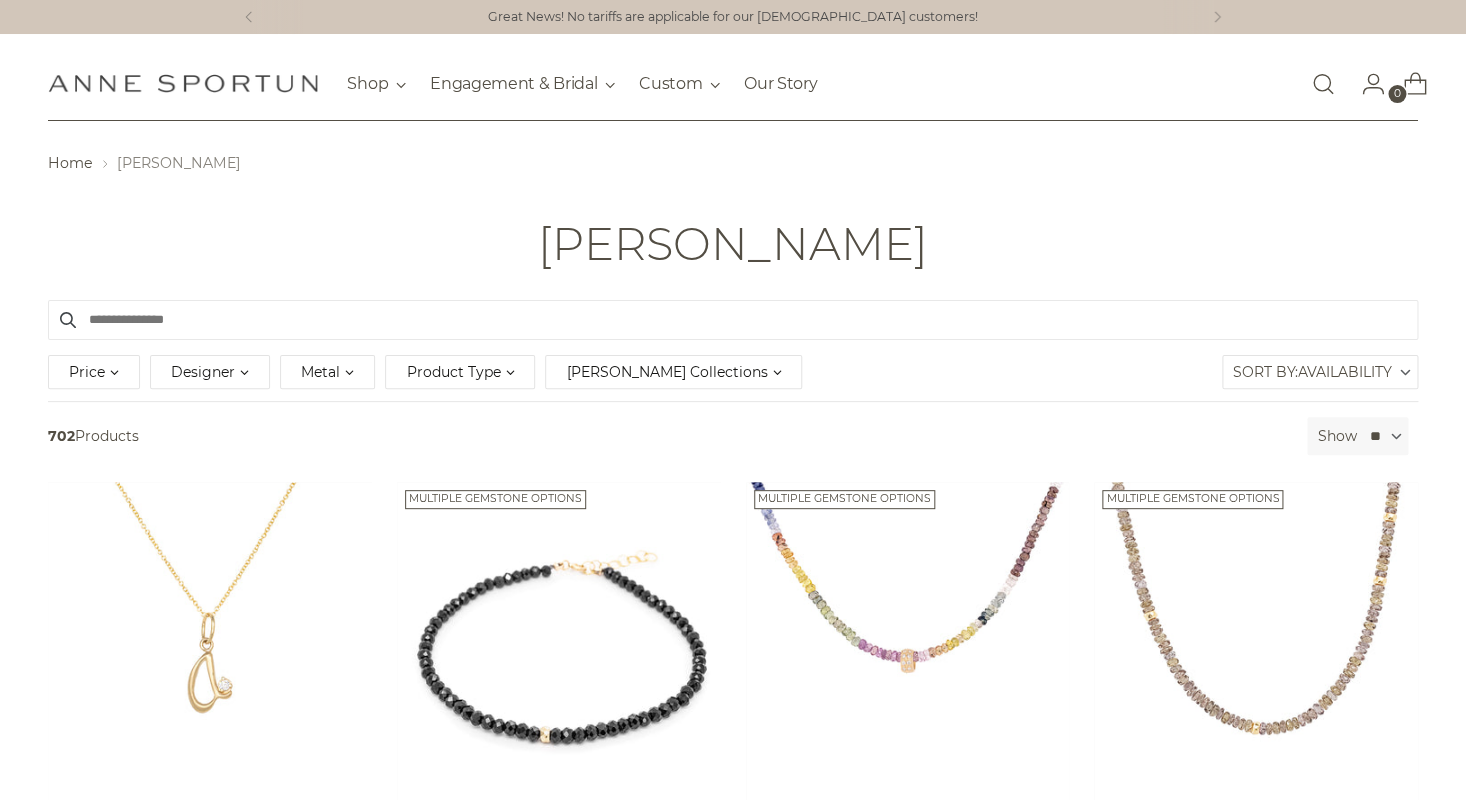 click on "Product Type" at bounding box center (453, 372) 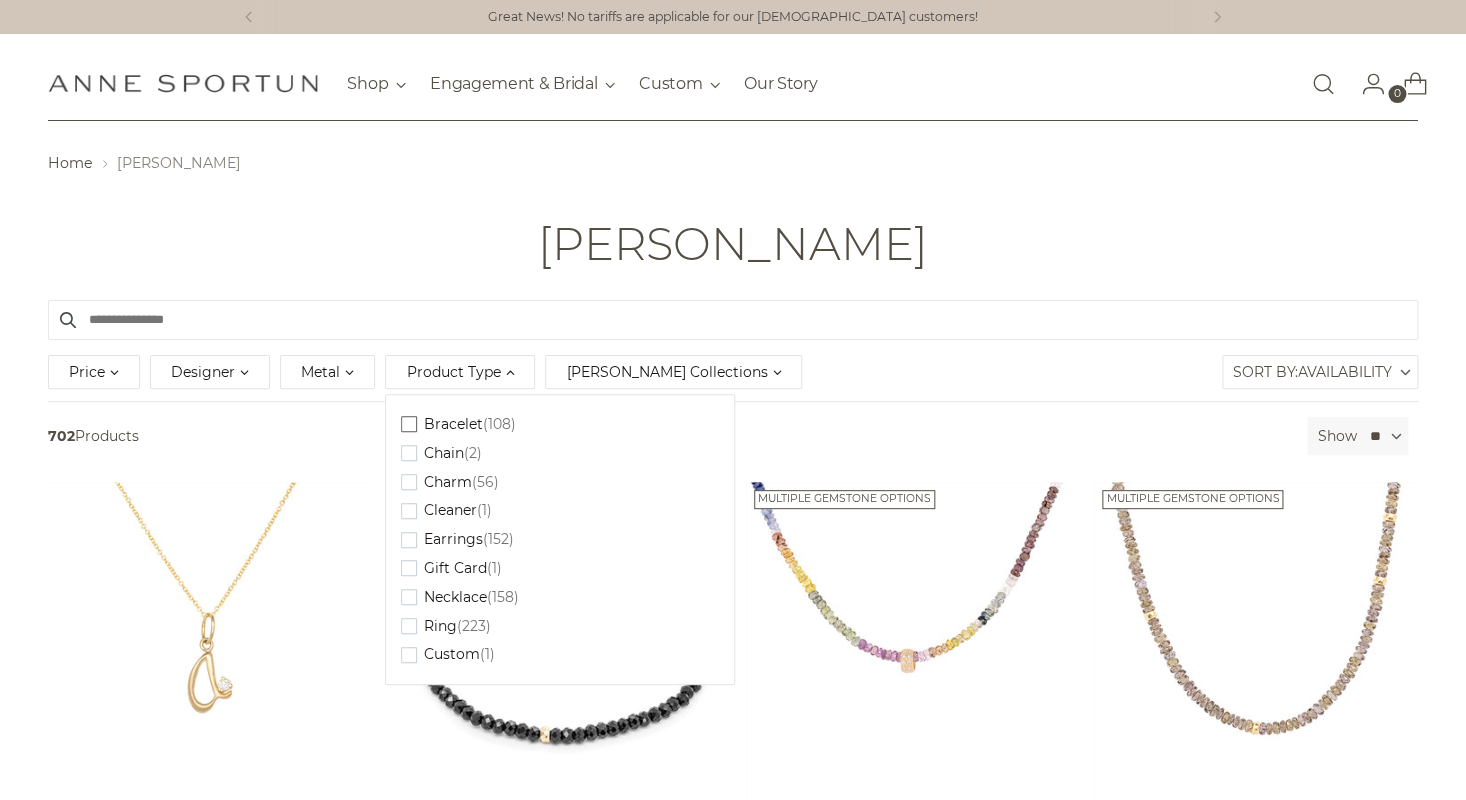 click on "Bracelet" at bounding box center [452, 424] 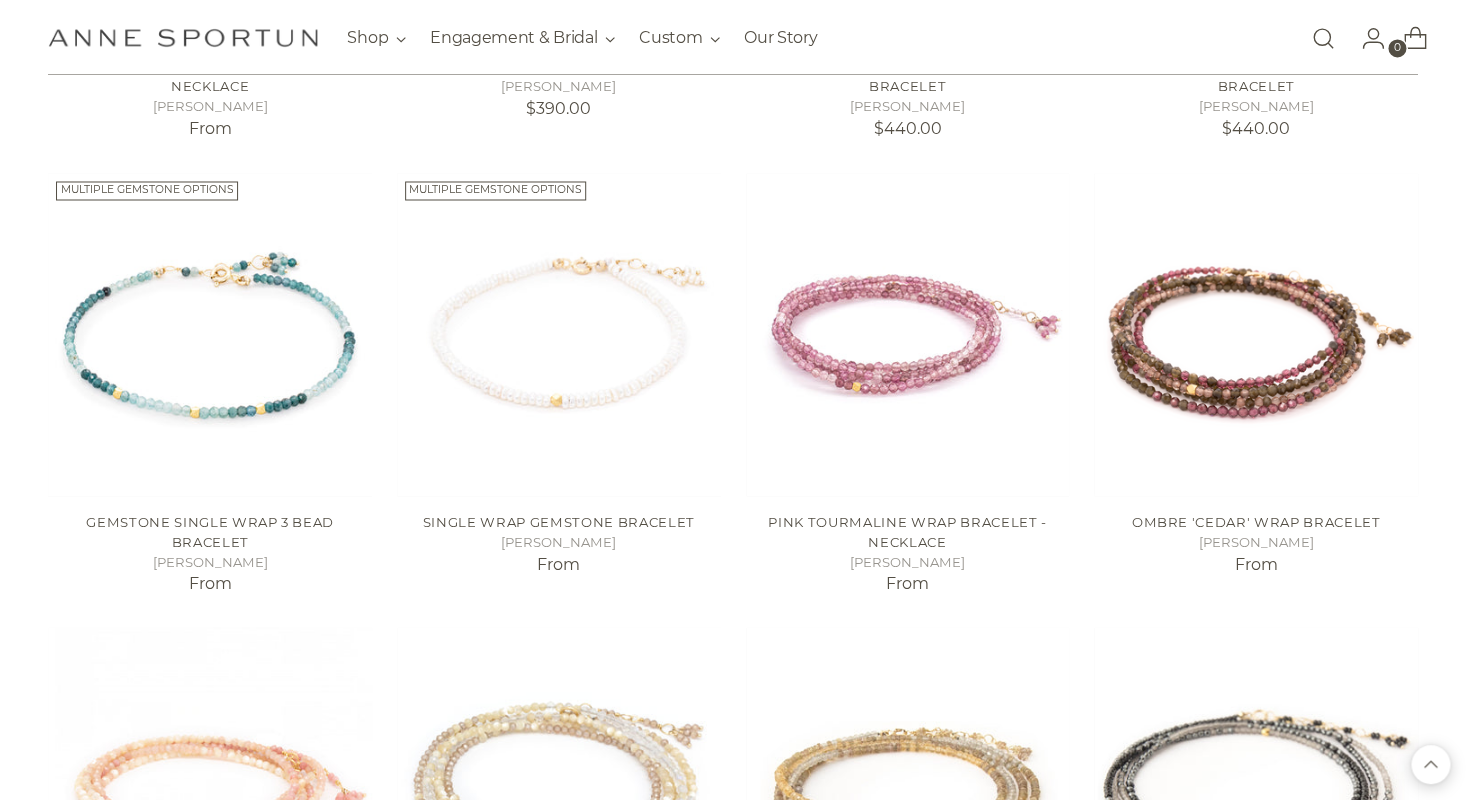 scroll, scrollTop: 1058, scrollLeft: 0, axis: vertical 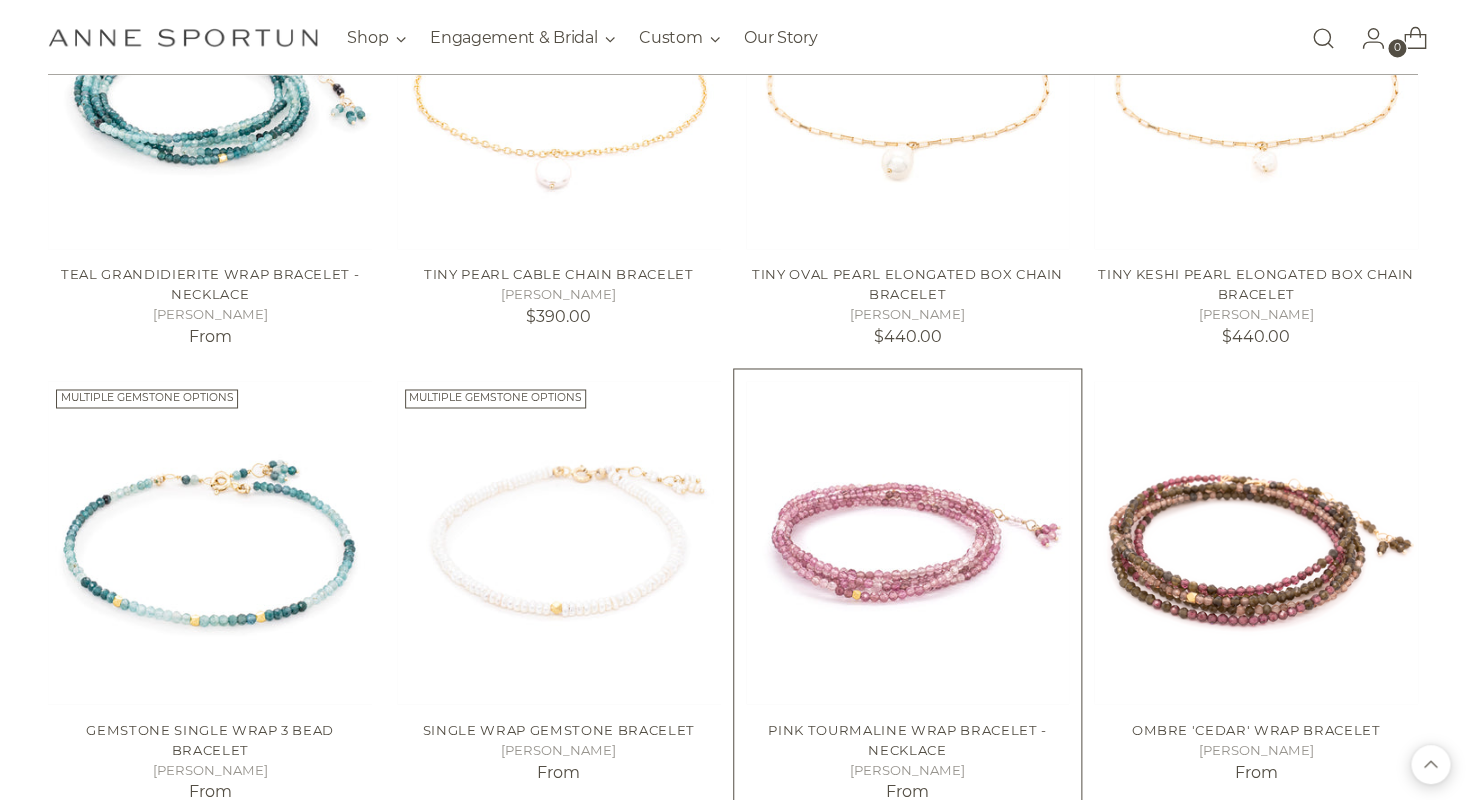 click at bounding box center (0, 0) 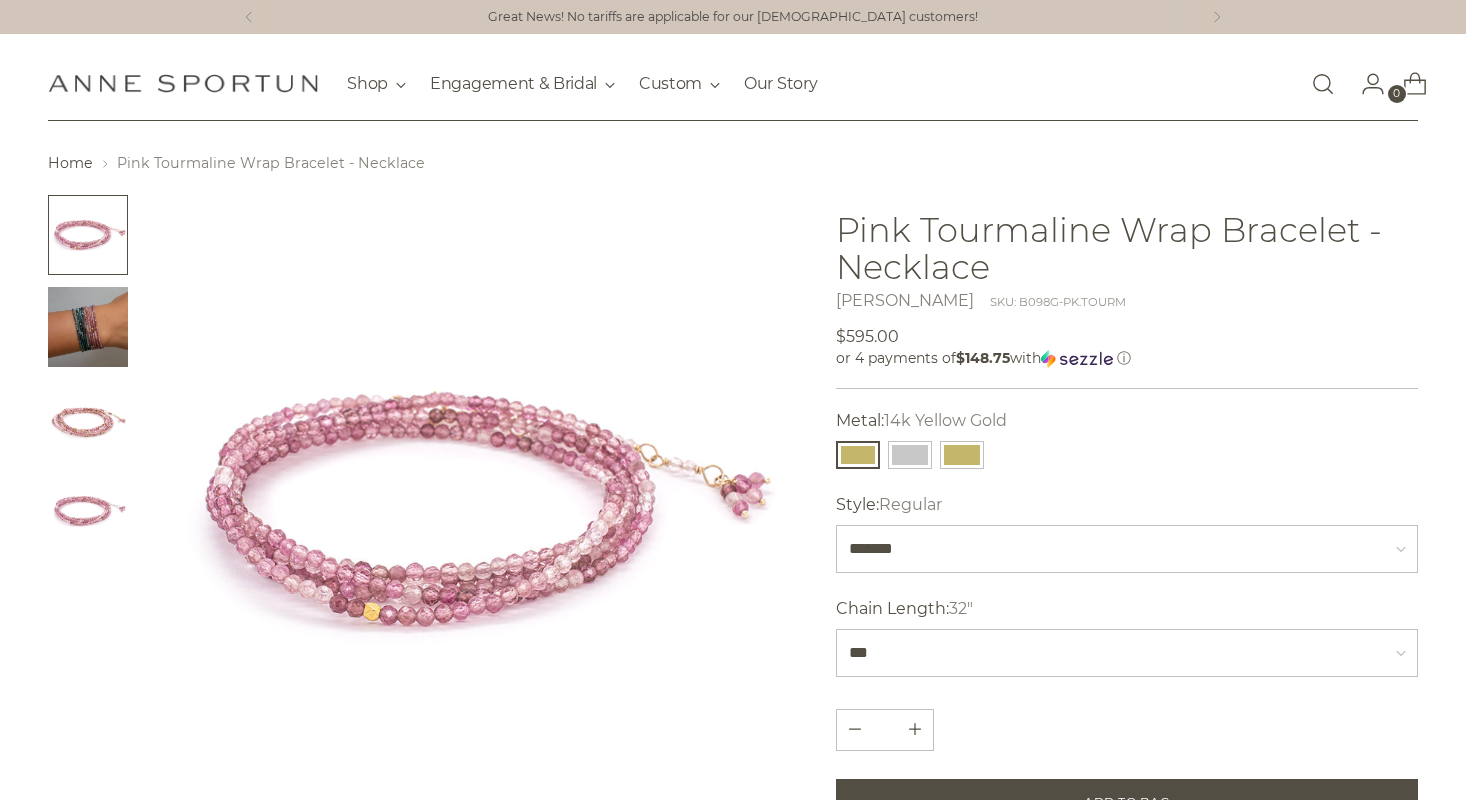 scroll, scrollTop: 0, scrollLeft: 0, axis: both 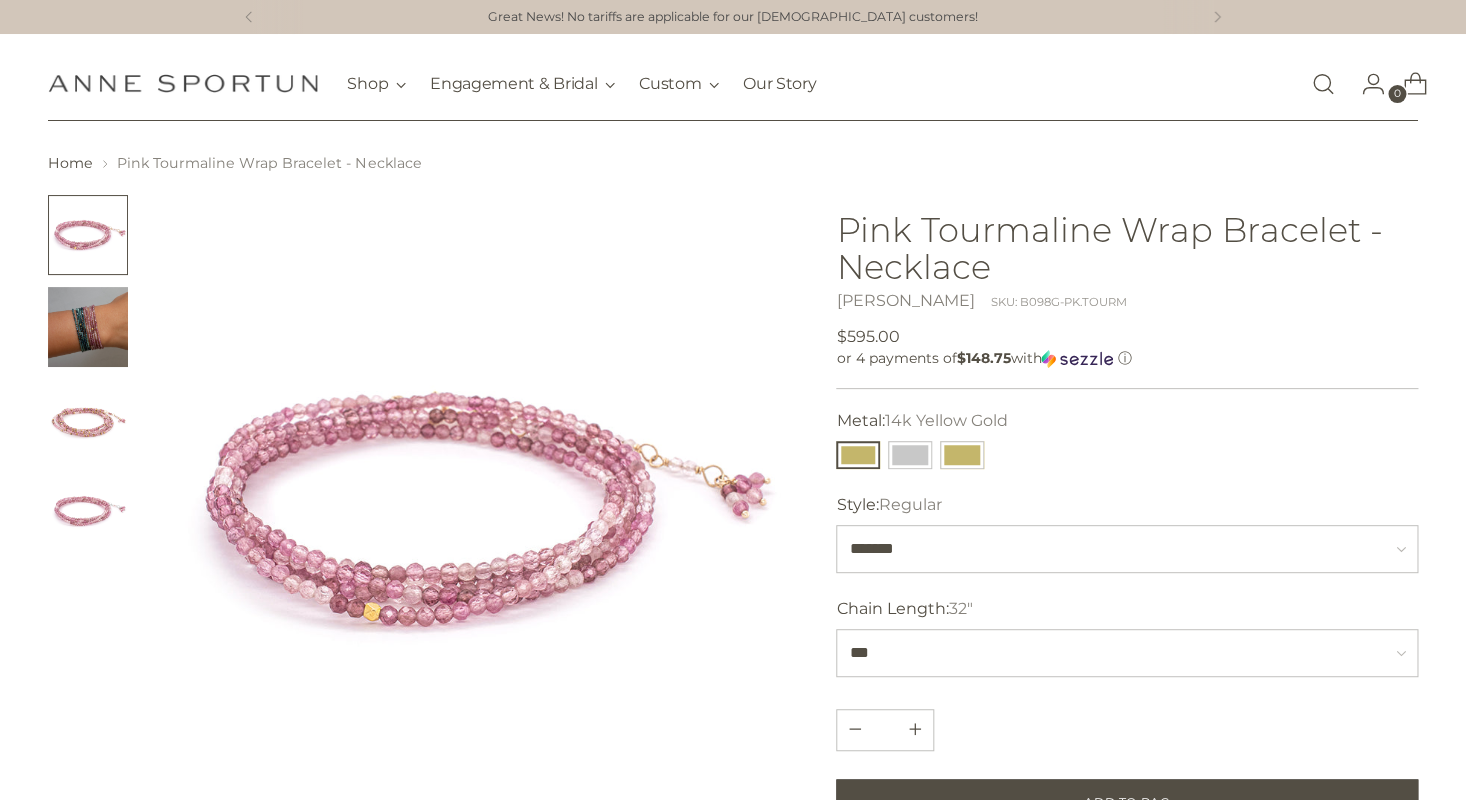 click at bounding box center [858, 455] 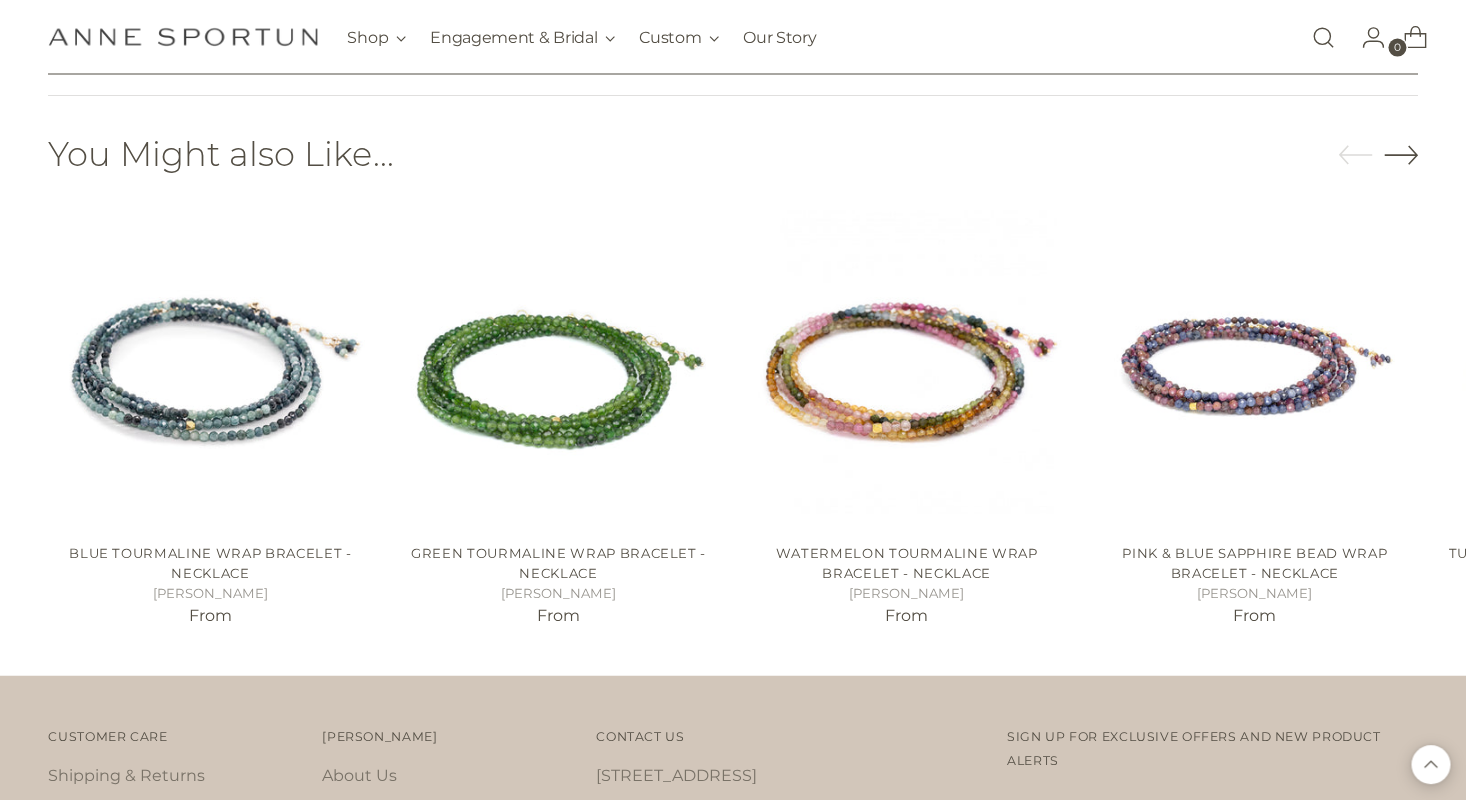 scroll, scrollTop: 1508, scrollLeft: 0, axis: vertical 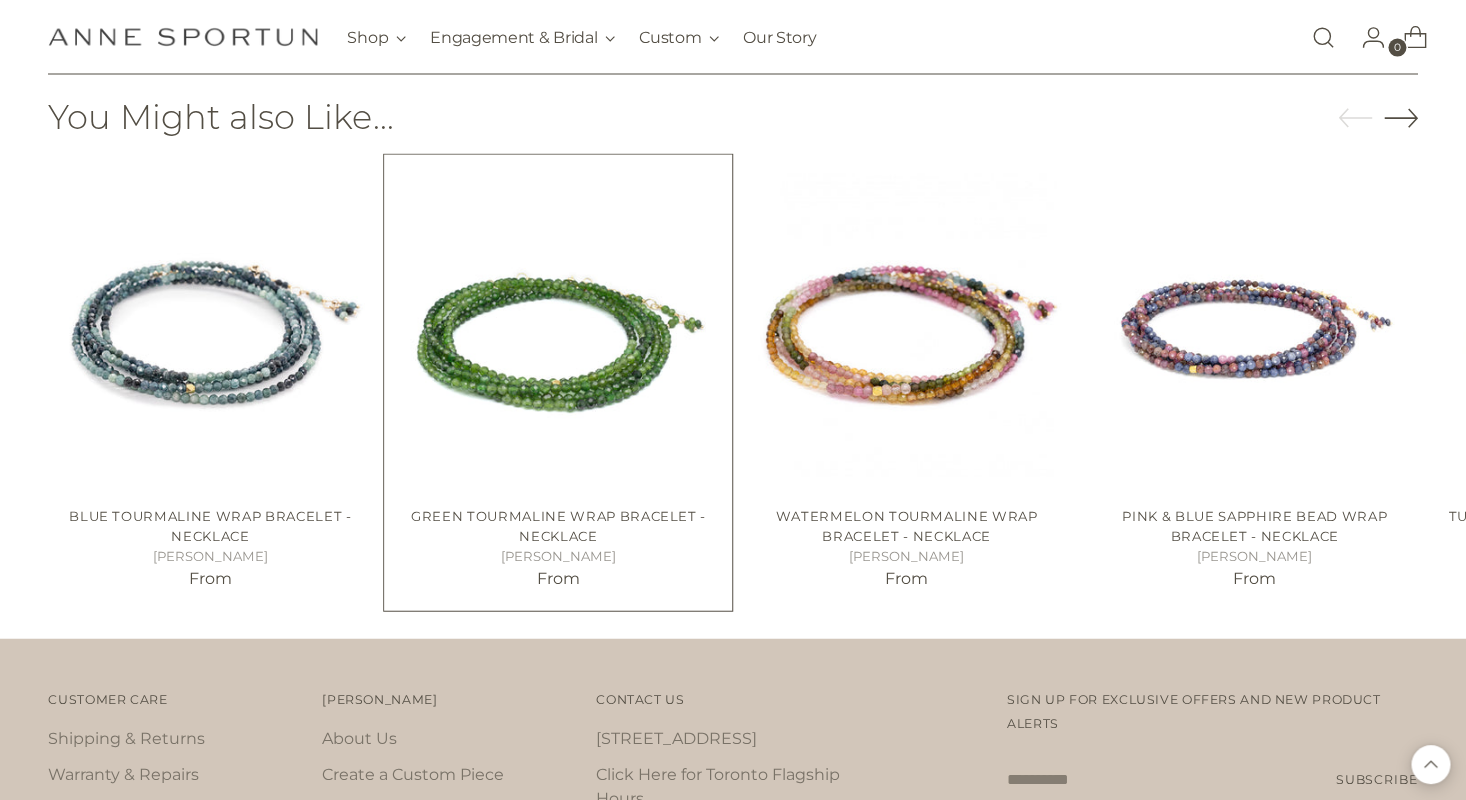 click at bounding box center (0, 0) 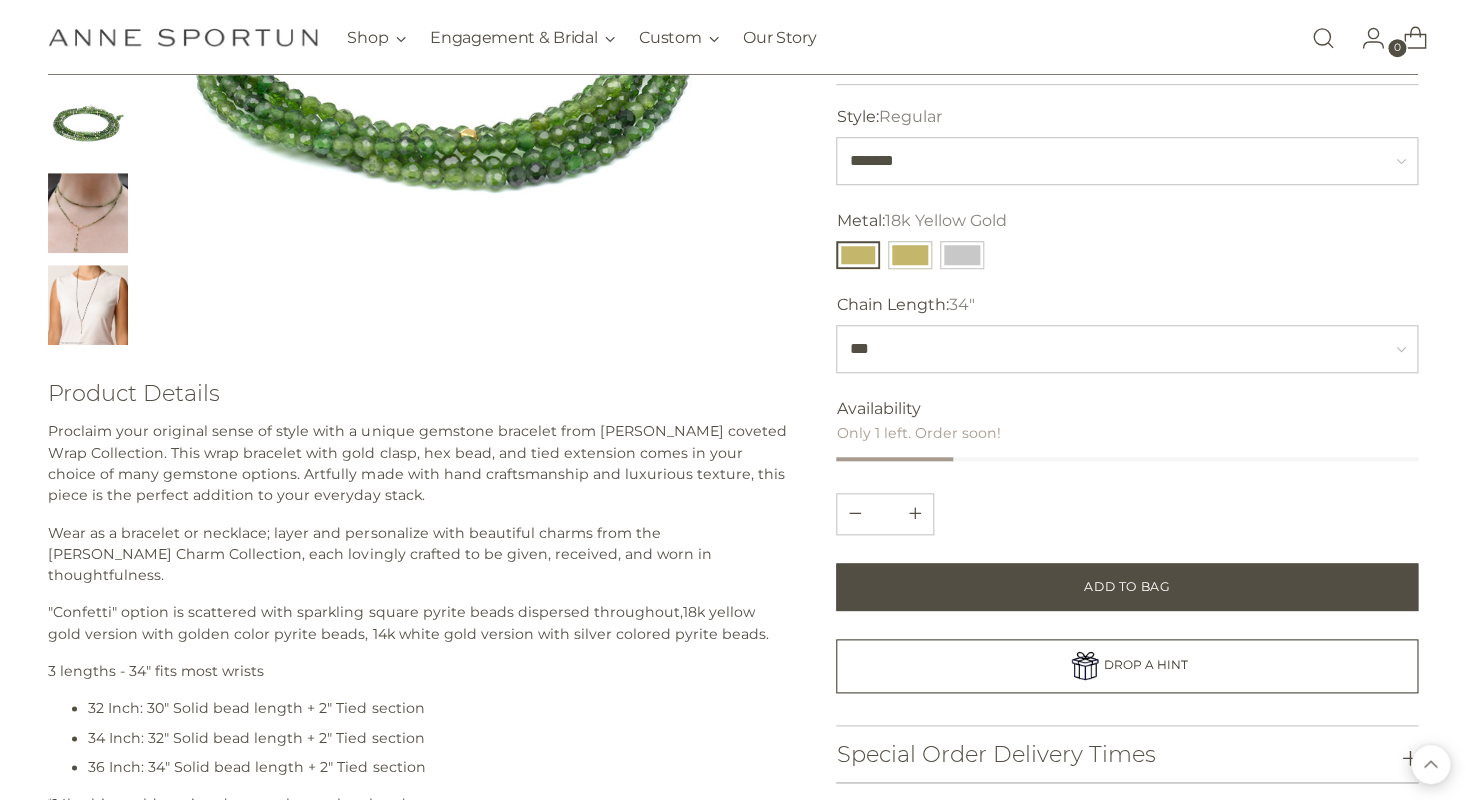 scroll, scrollTop: 0, scrollLeft: 0, axis: both 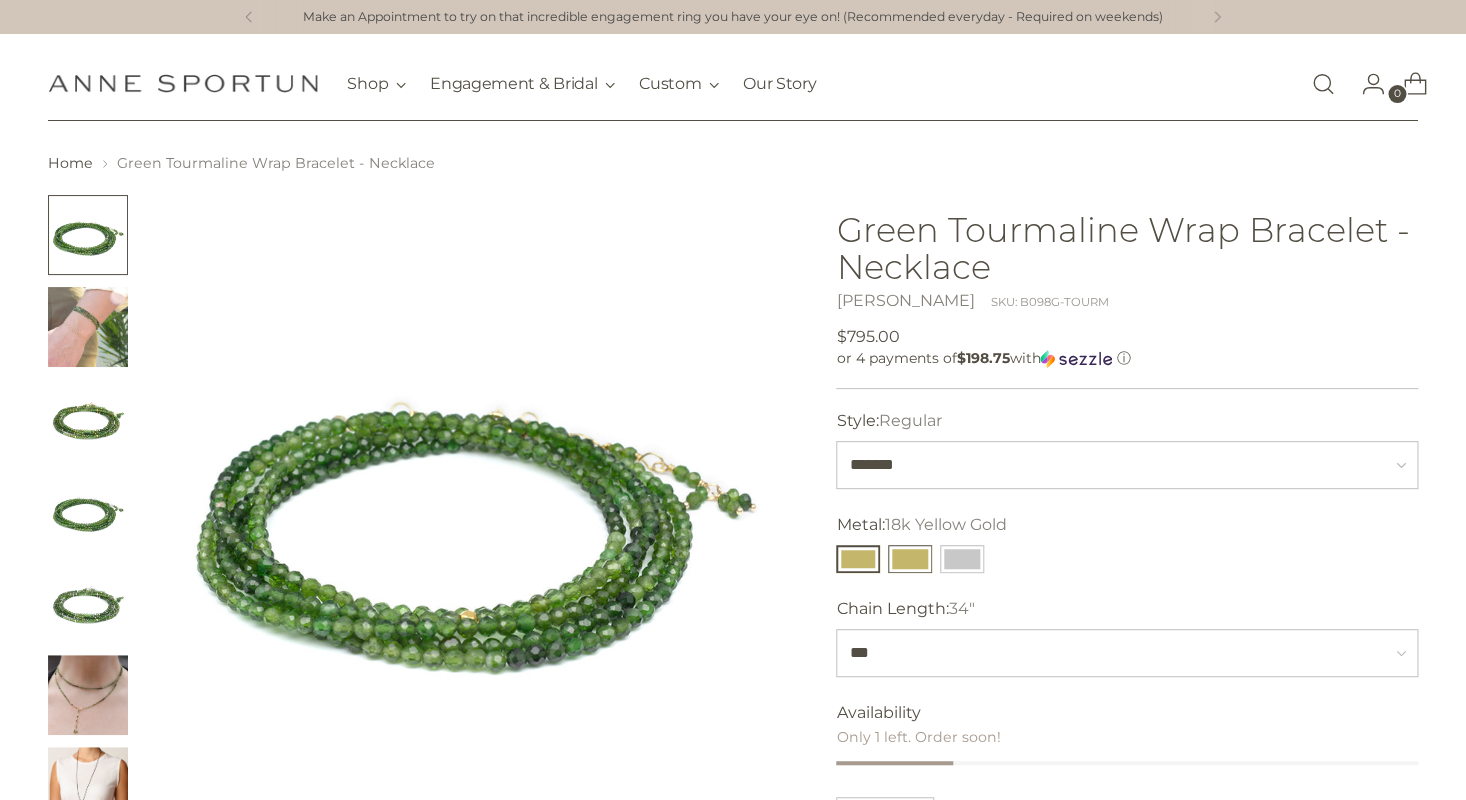 click at bounding box center (910, 559) 